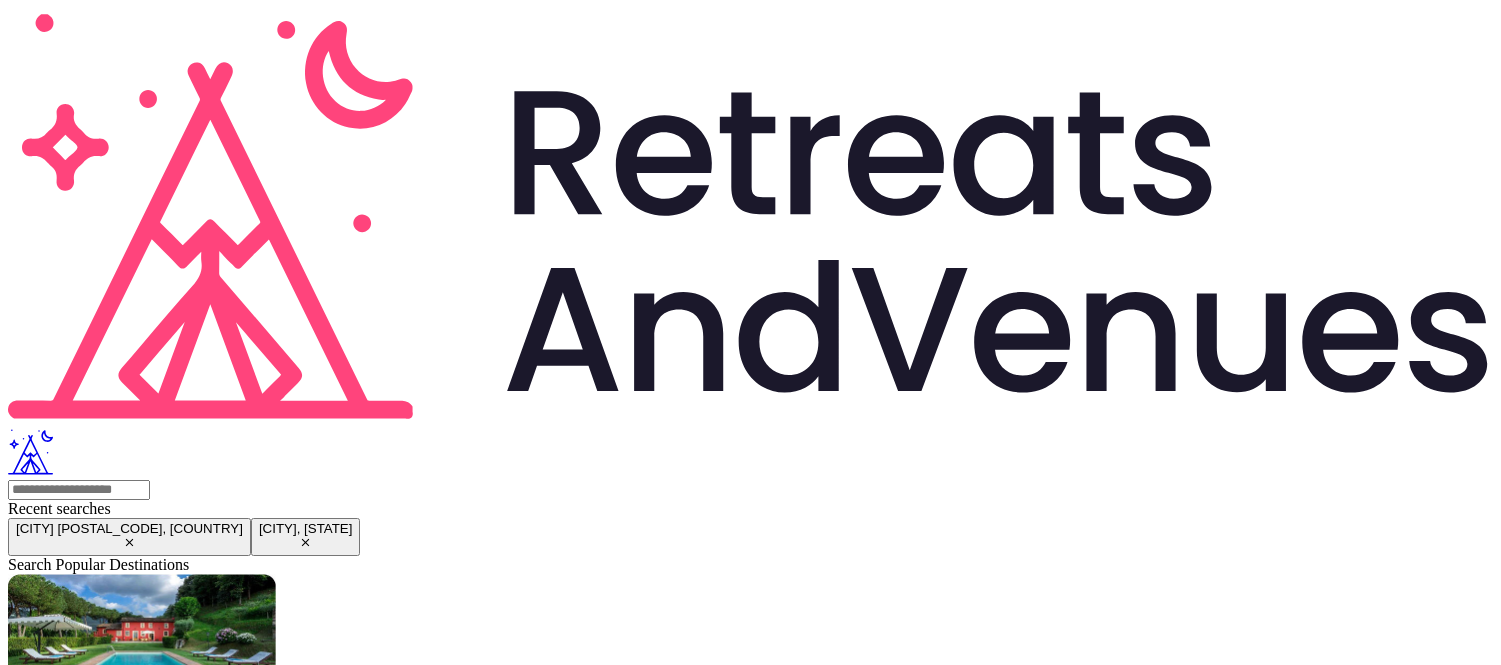scroll, scrollTop: 0, scrollLeft: 0, axis: both 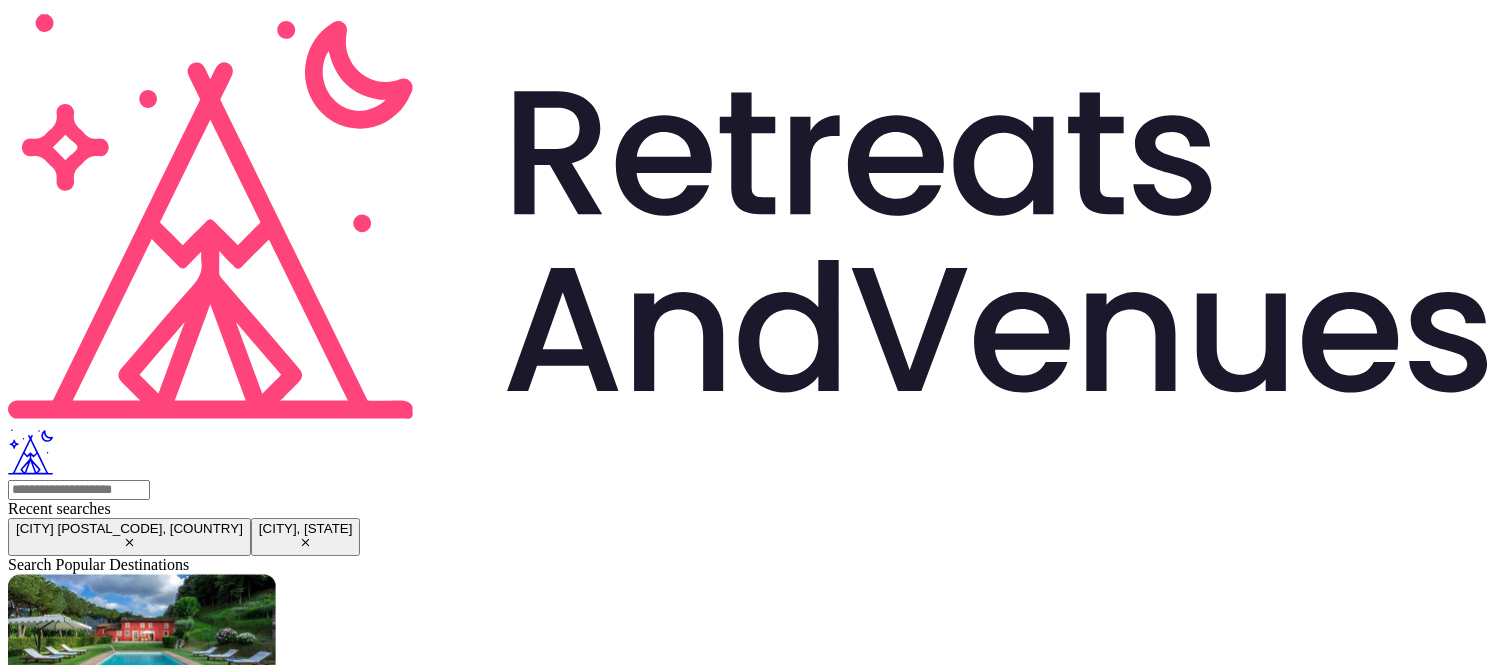 click at bounding box center (79, 2061) 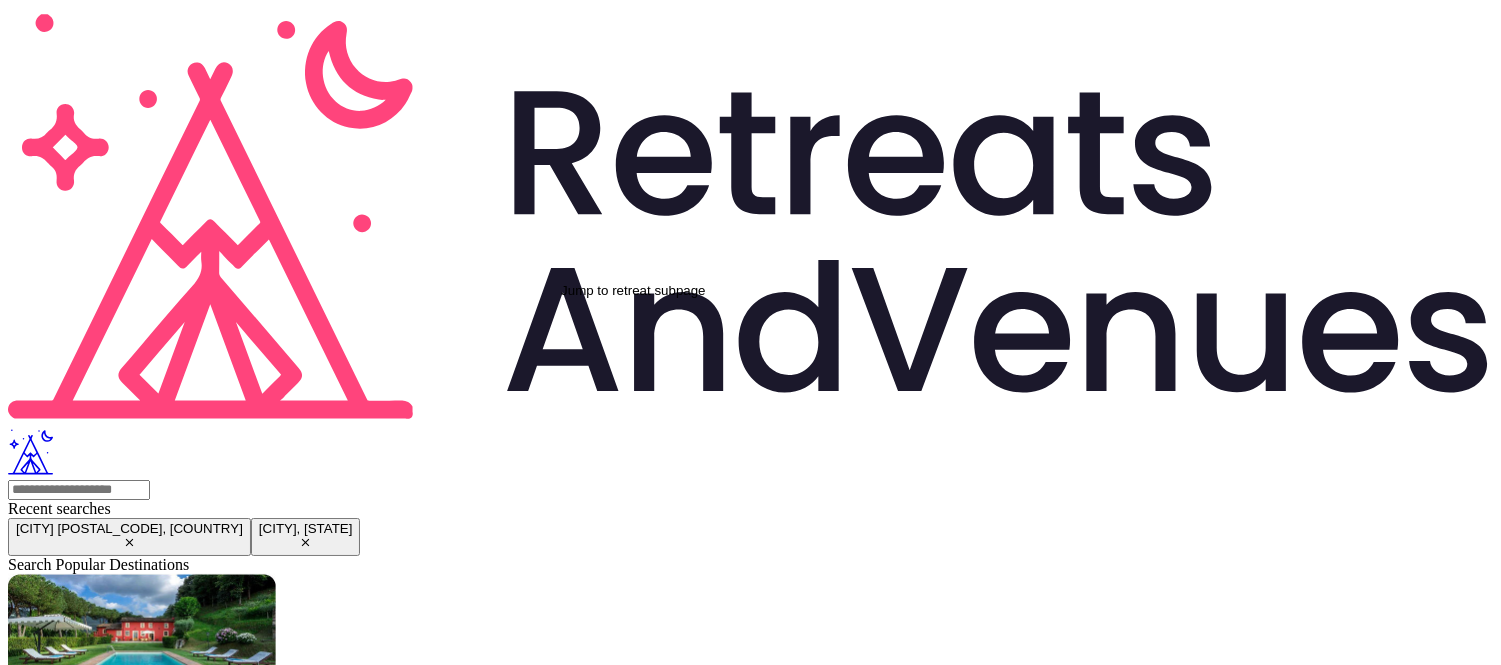 click at bounding box center [22, 2323] 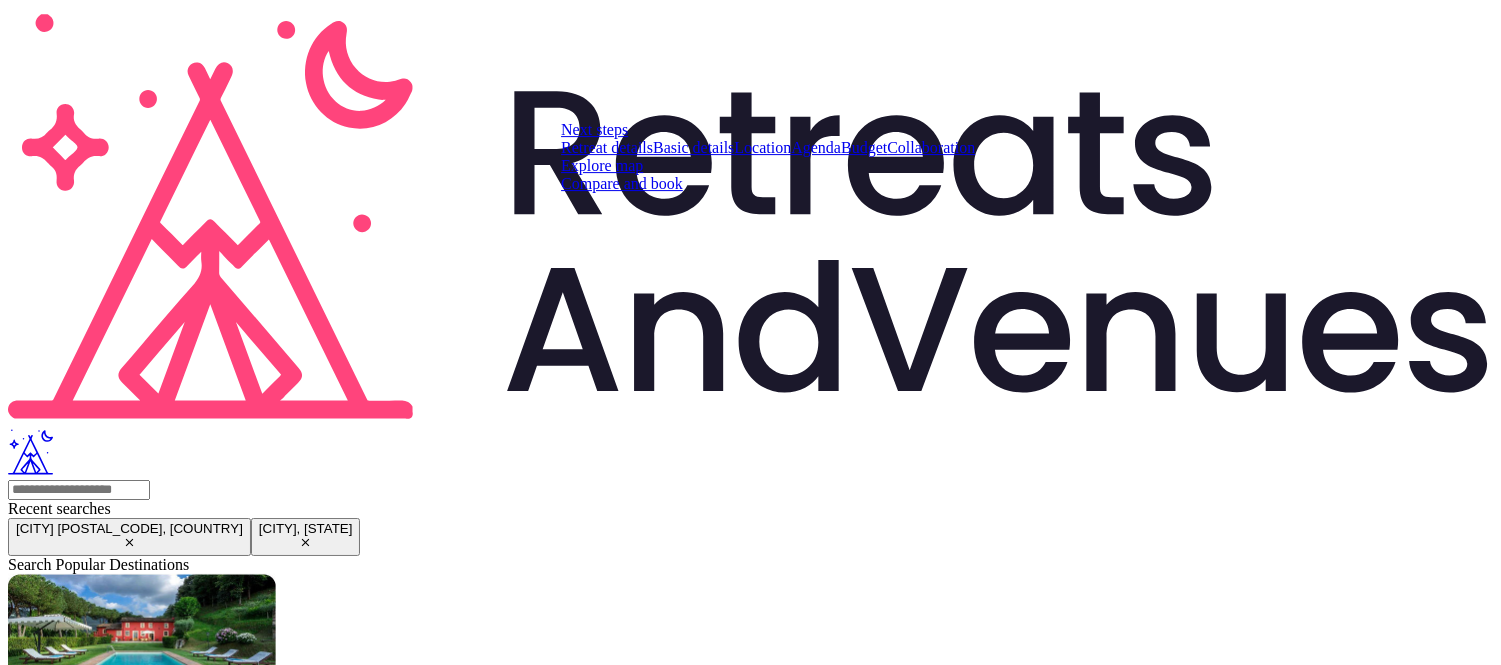 click on "Compare and book" at bounding box center [622, 183] 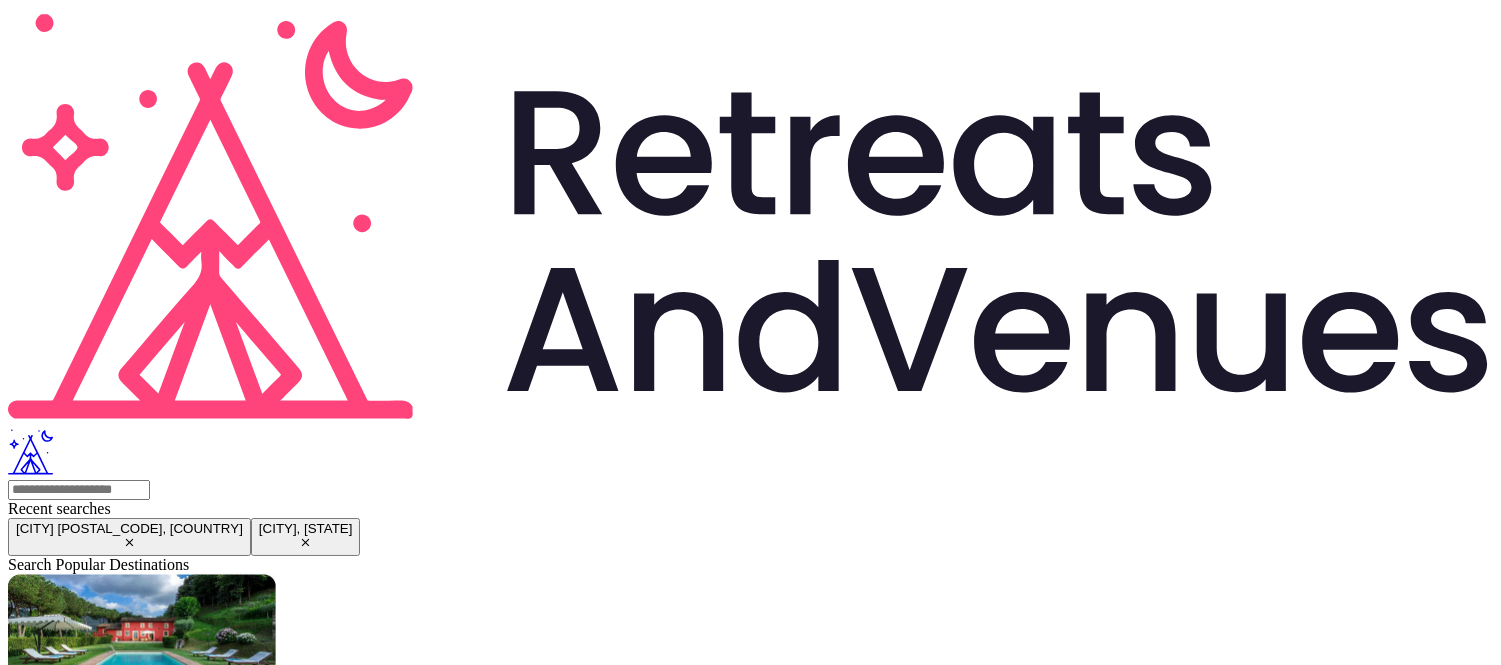 click on "Proposals" at bounding box center (750, 2520) 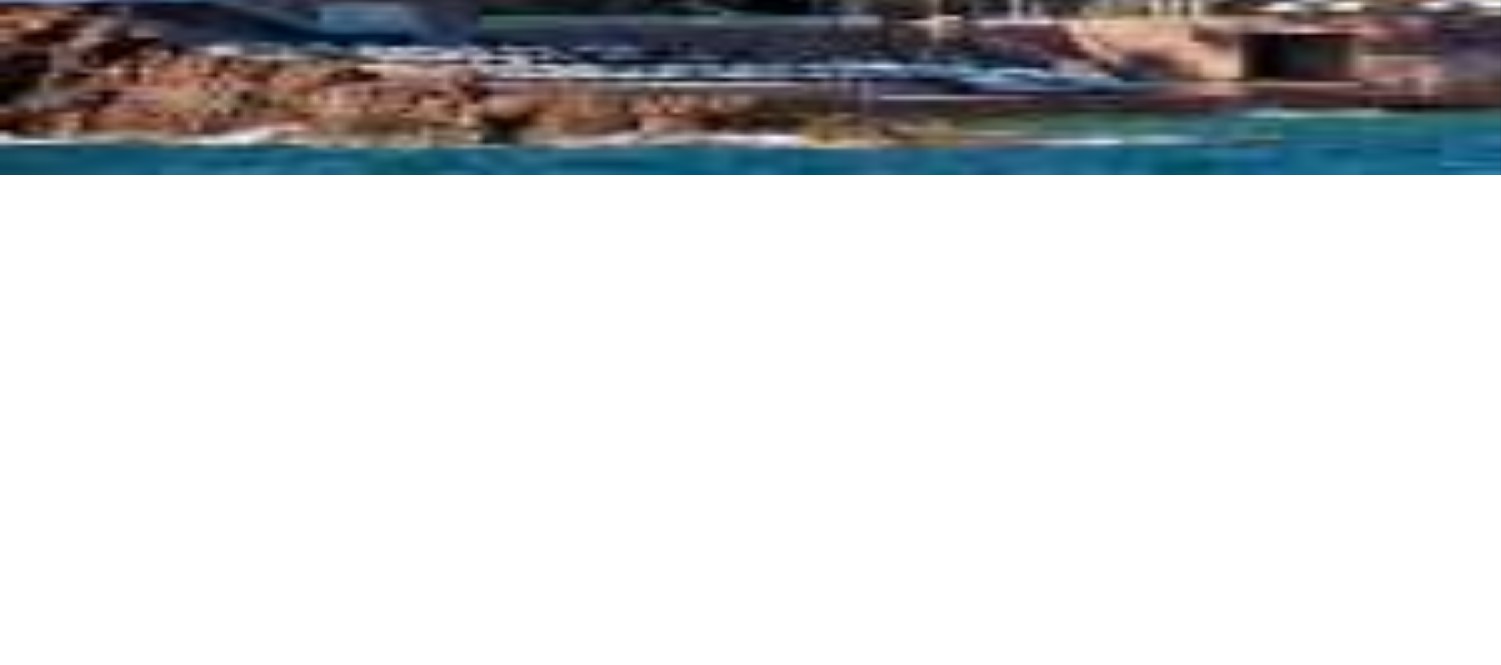 scroll, scrollTop: 555, scrollLeft: 0, axis: vertical 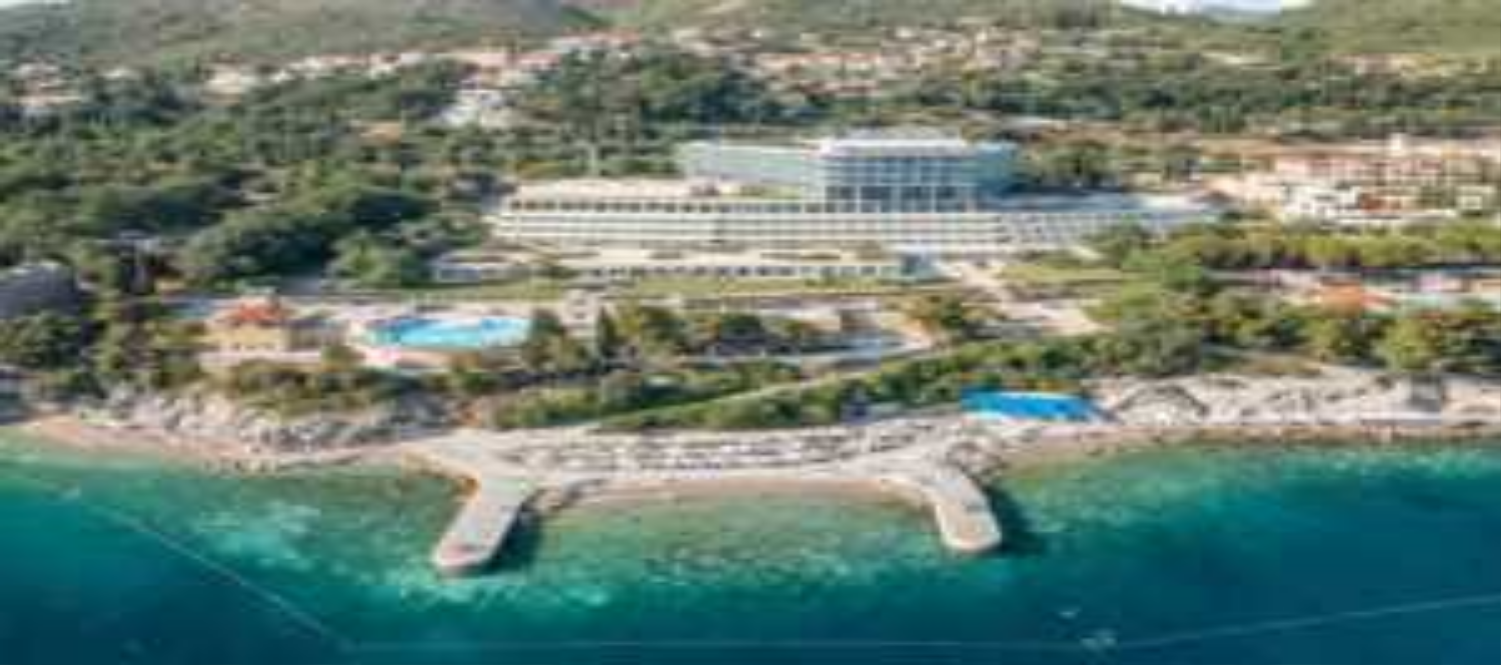 click on "Proposals" at bounding box center (750, 2520) 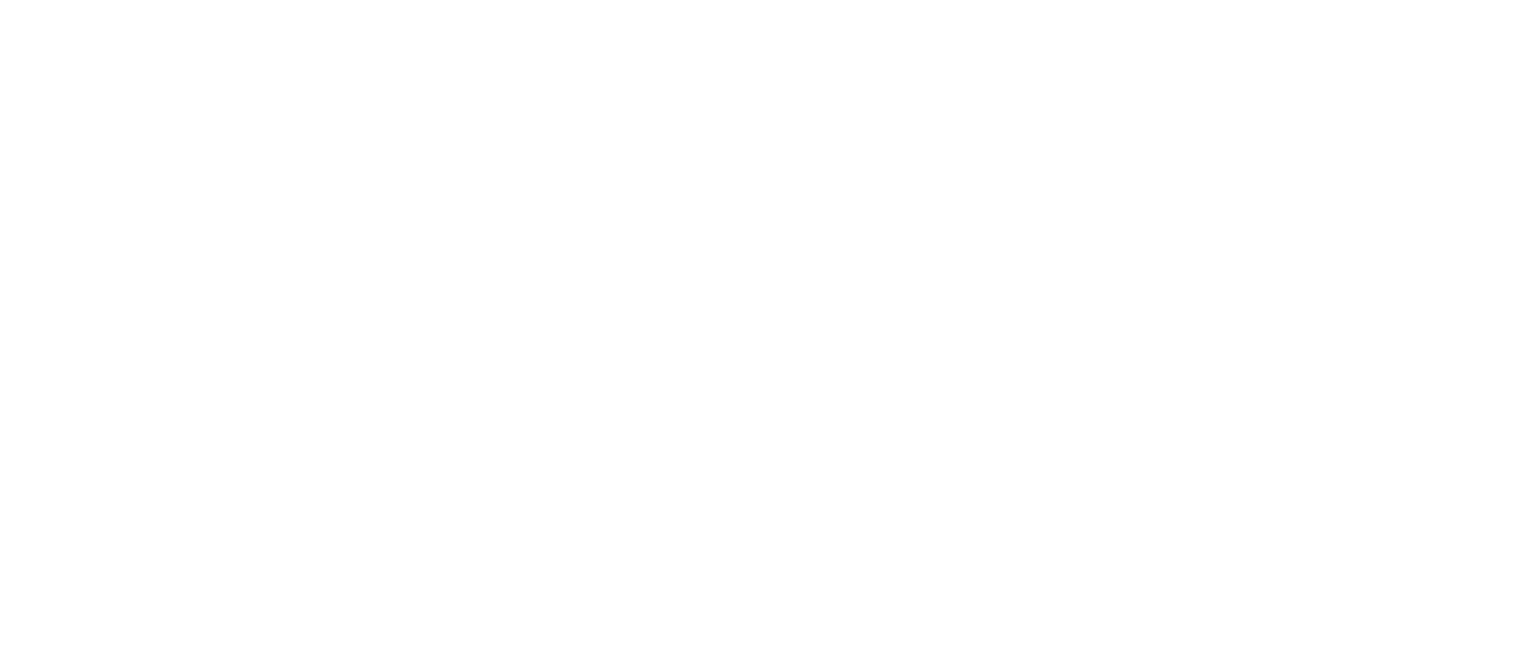 scroll, scrollTop: 1000, scrollLeft: 0, axis: vertical 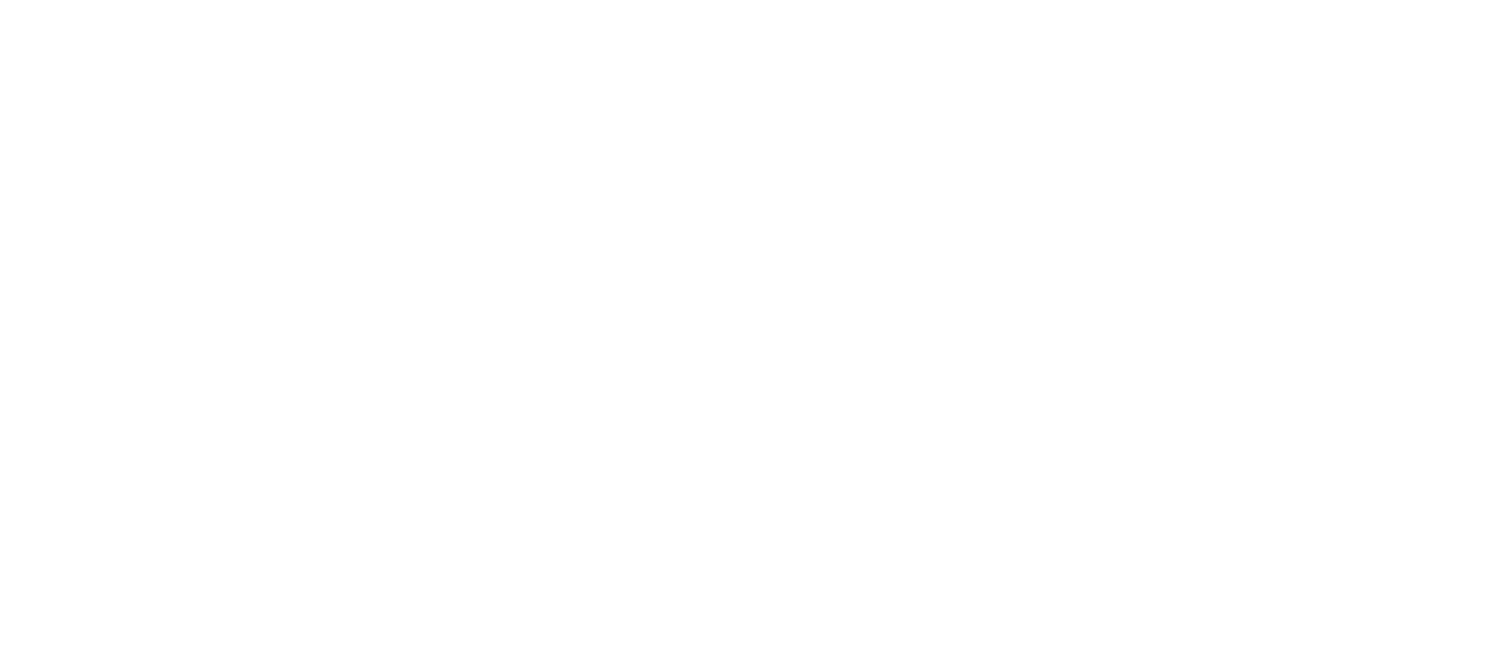 click on "Proposal" at bounding box center (89, 2061) 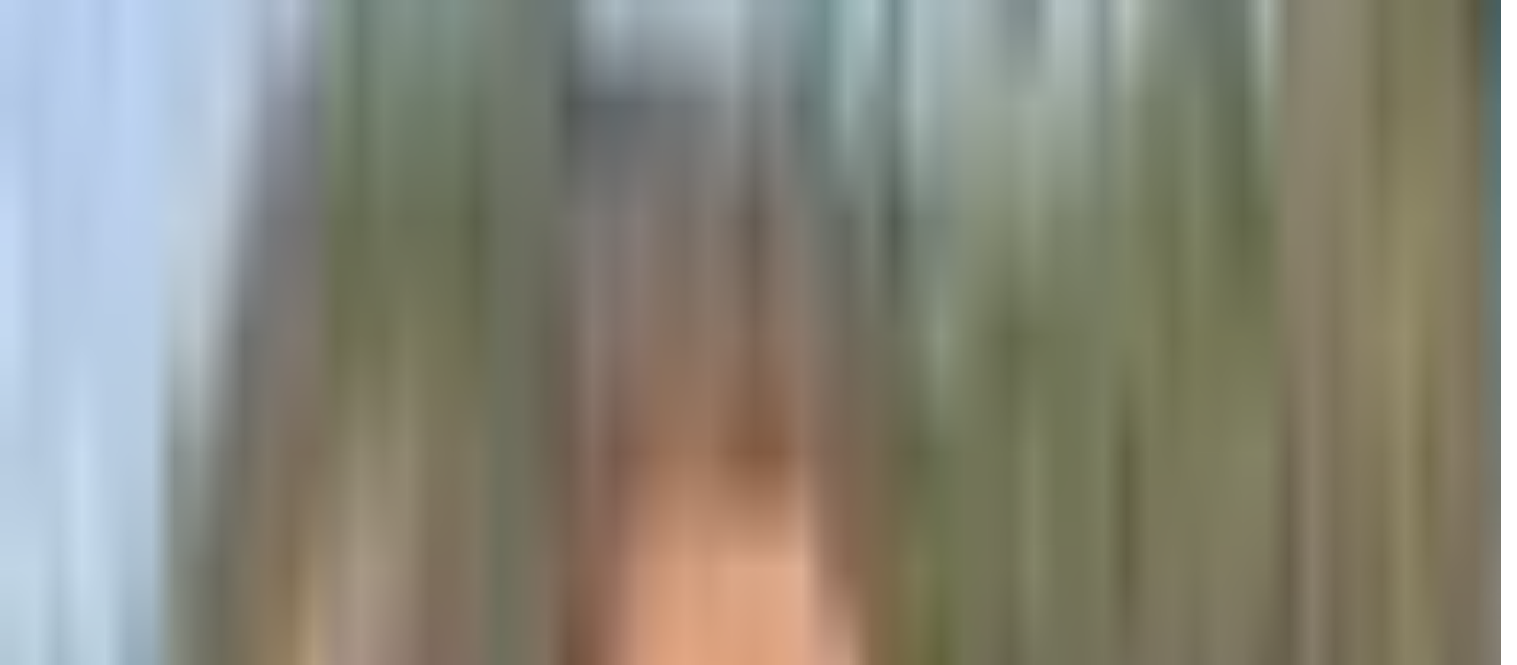 scroll, scrollTop: 0, scrollLeft: 0, axis: both 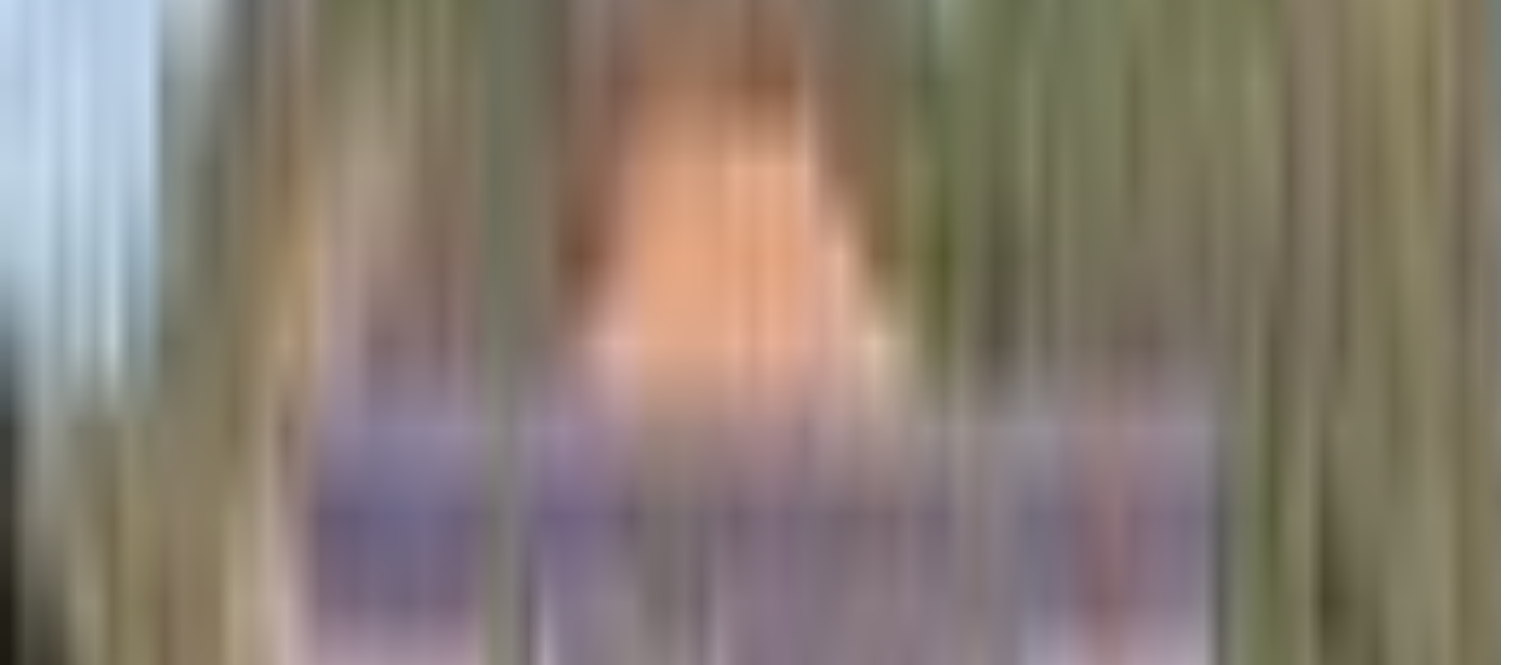 click on "Proposal Files" at bounding box center [119, 5446] 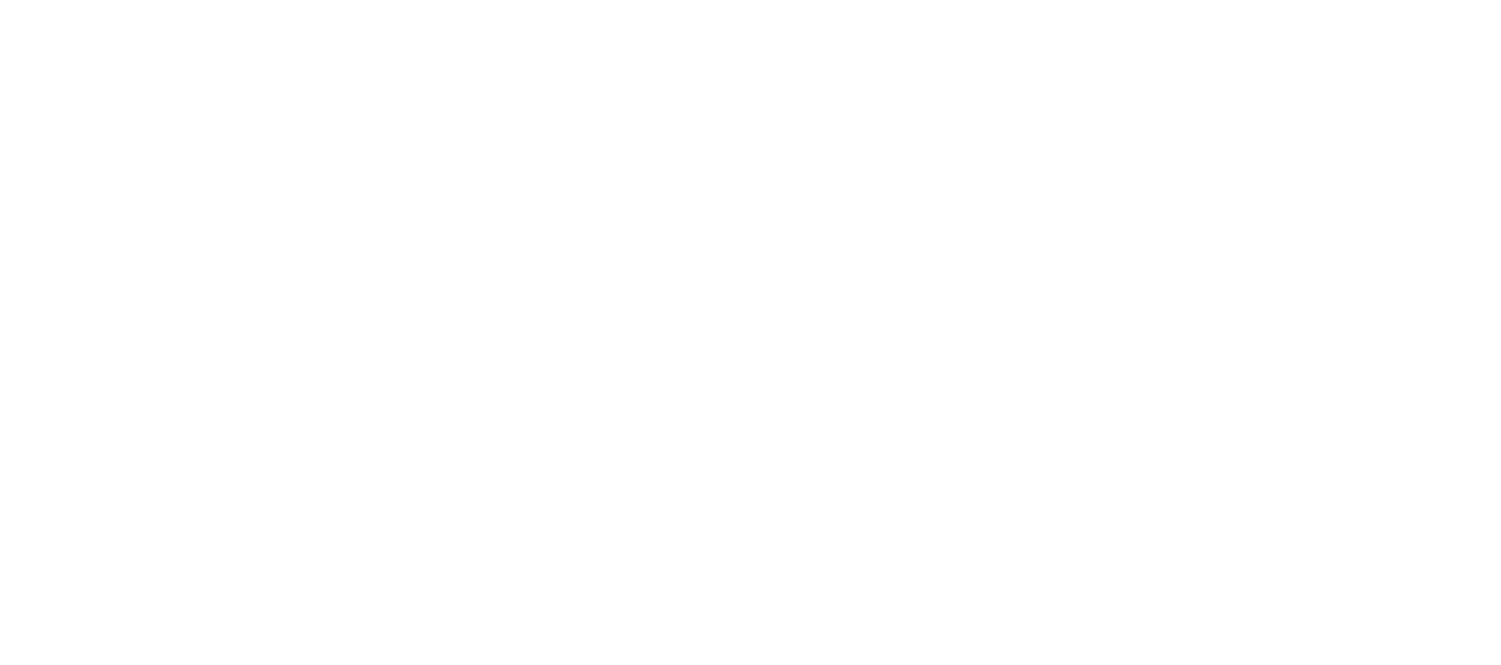 click on "Proposal" at bounding box center (89, 2061) 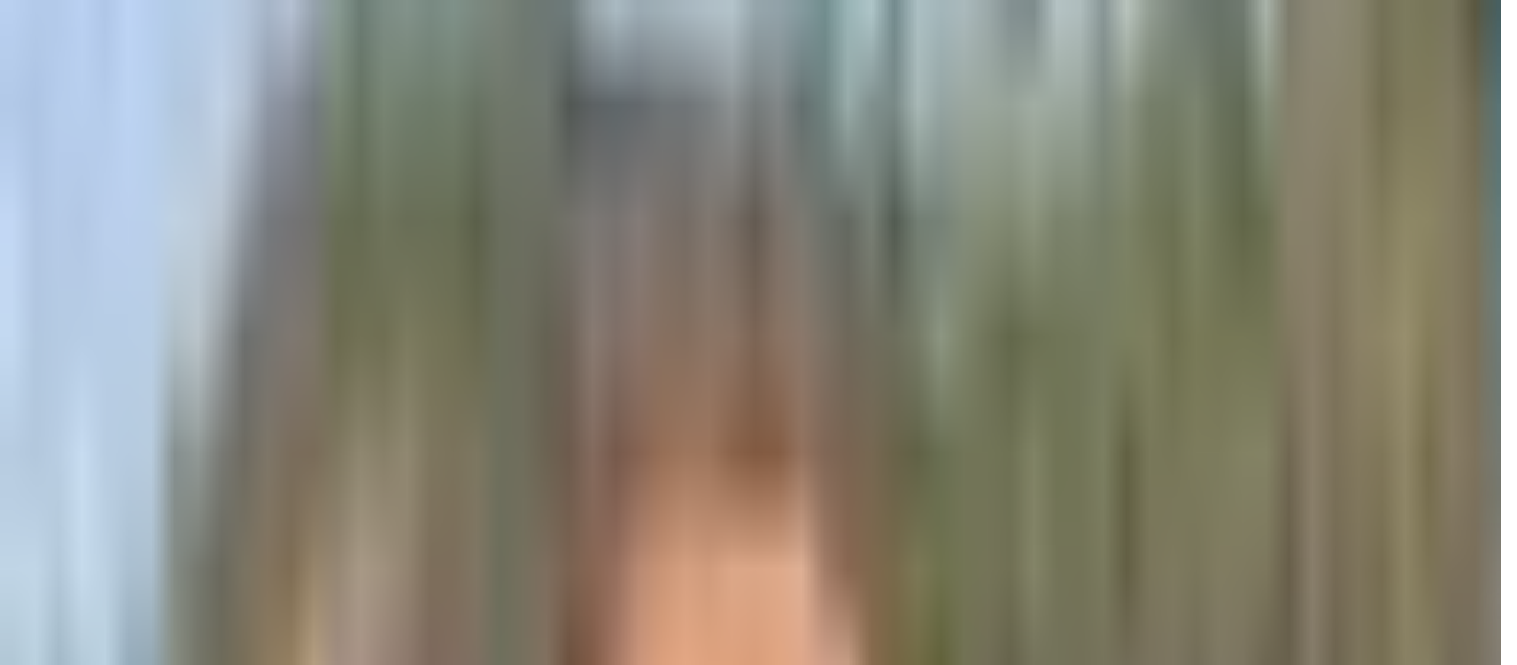 scroll, scrollTop: 0, scrollLeft: 0, axis: both 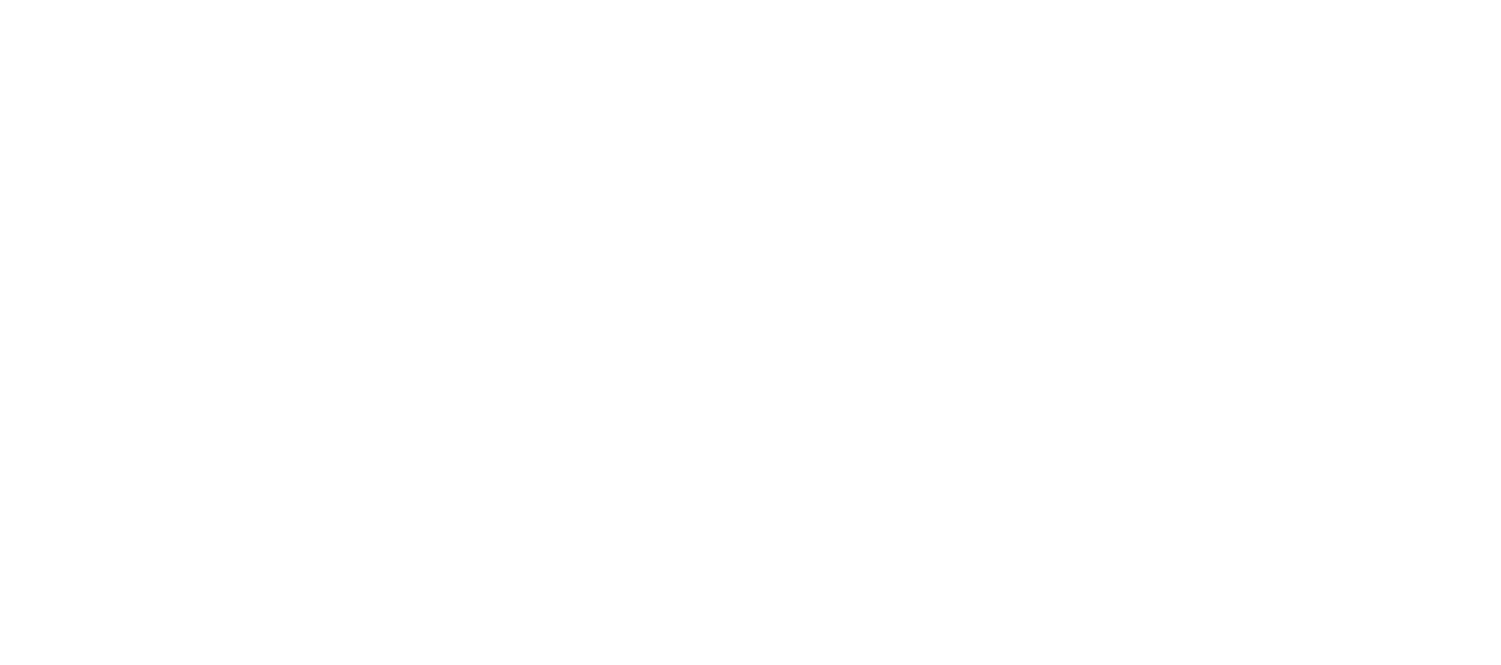 click on "Proposal" at bounding box center [89, 2061] 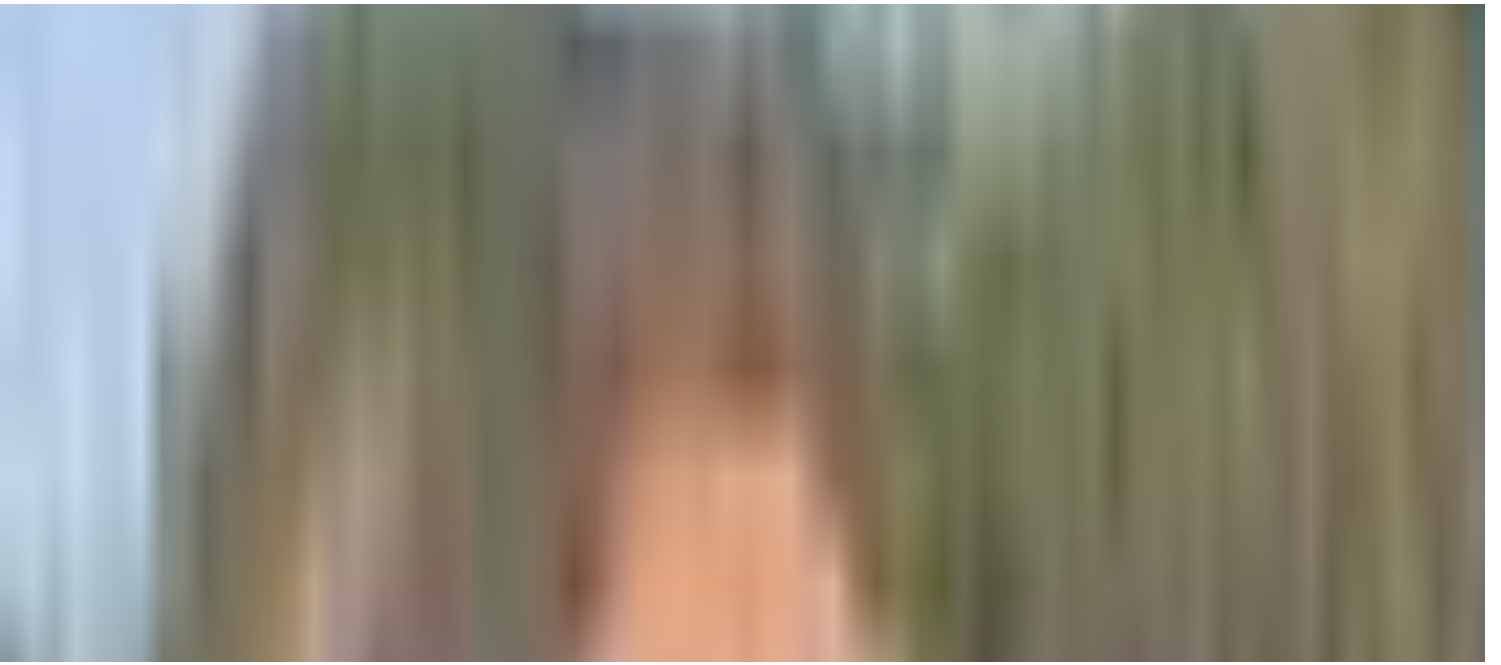 scroll, scrollTop: 0, scrollLeft: 0, axis: both 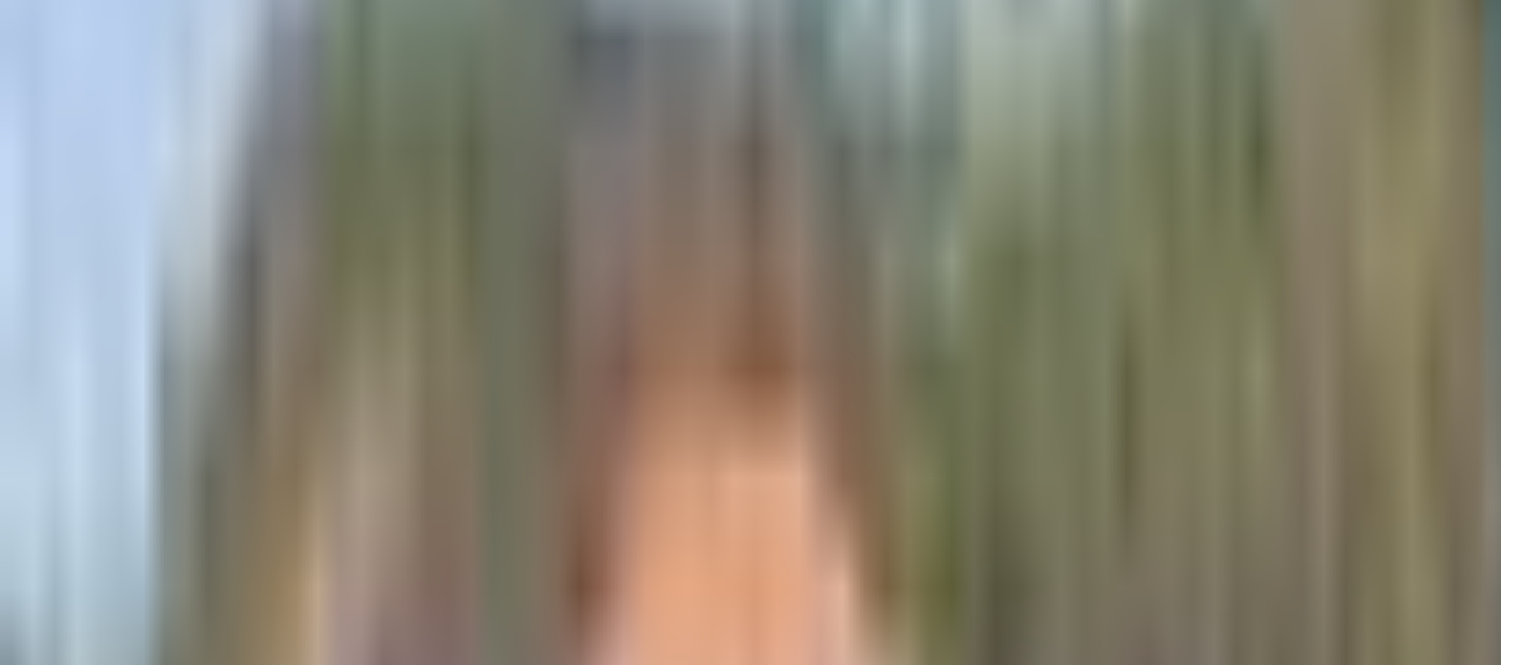 click at bounding box center [14, 4441] 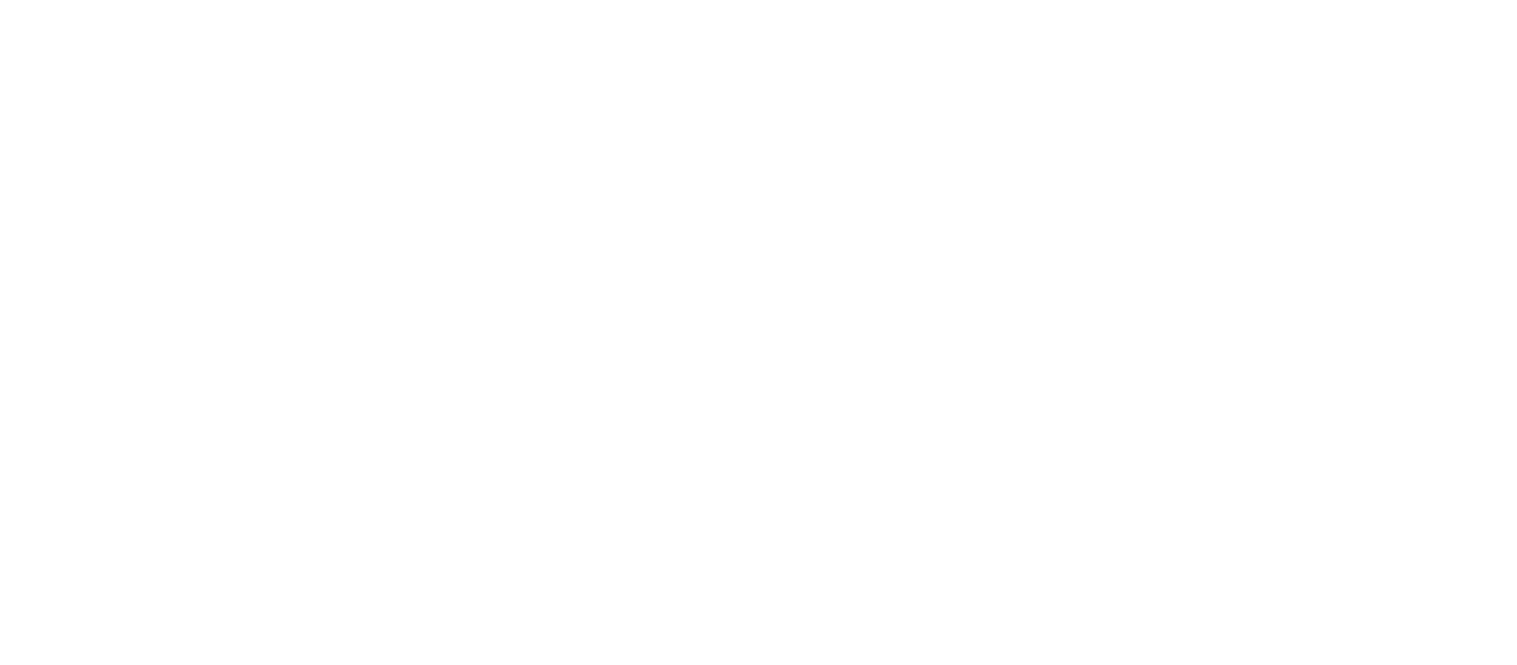 scroll, scrollTop: 1111, scrollLeft: 0, axis: vertical 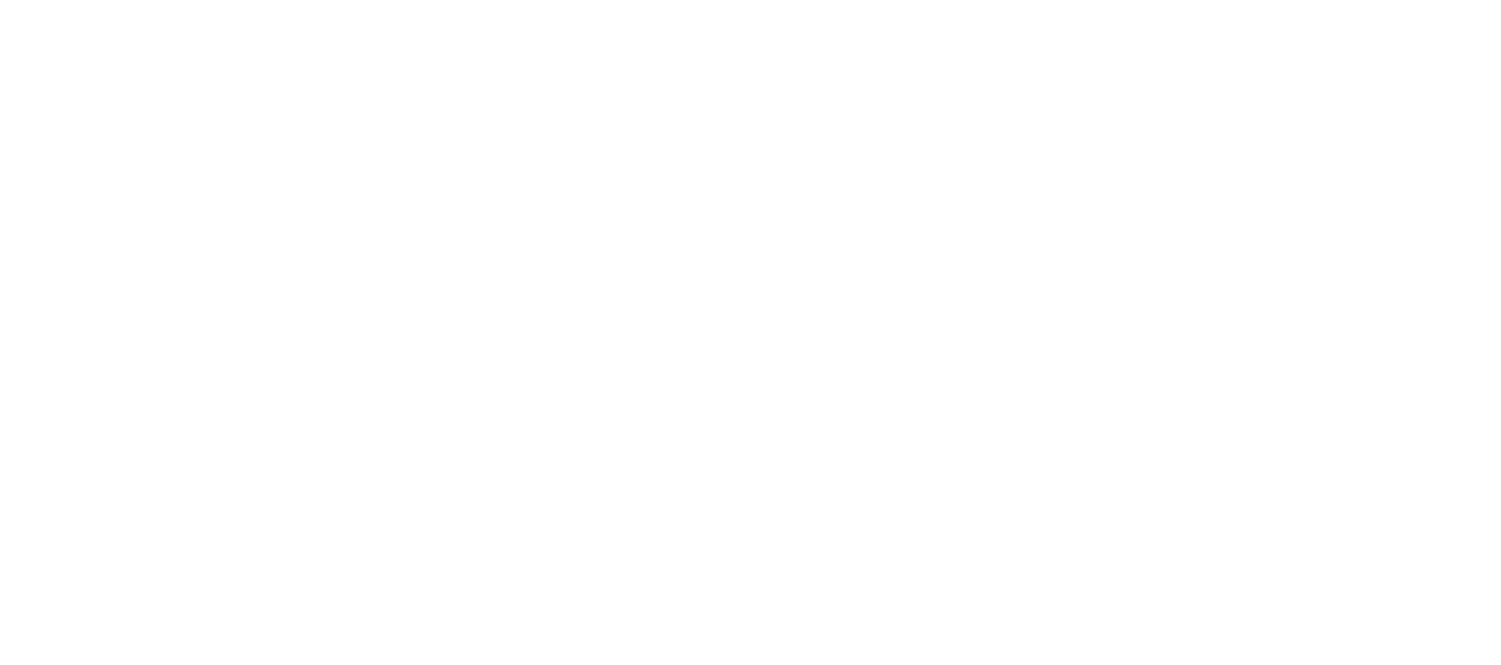 click on "Proposal" at bounding box center [89, 1950] 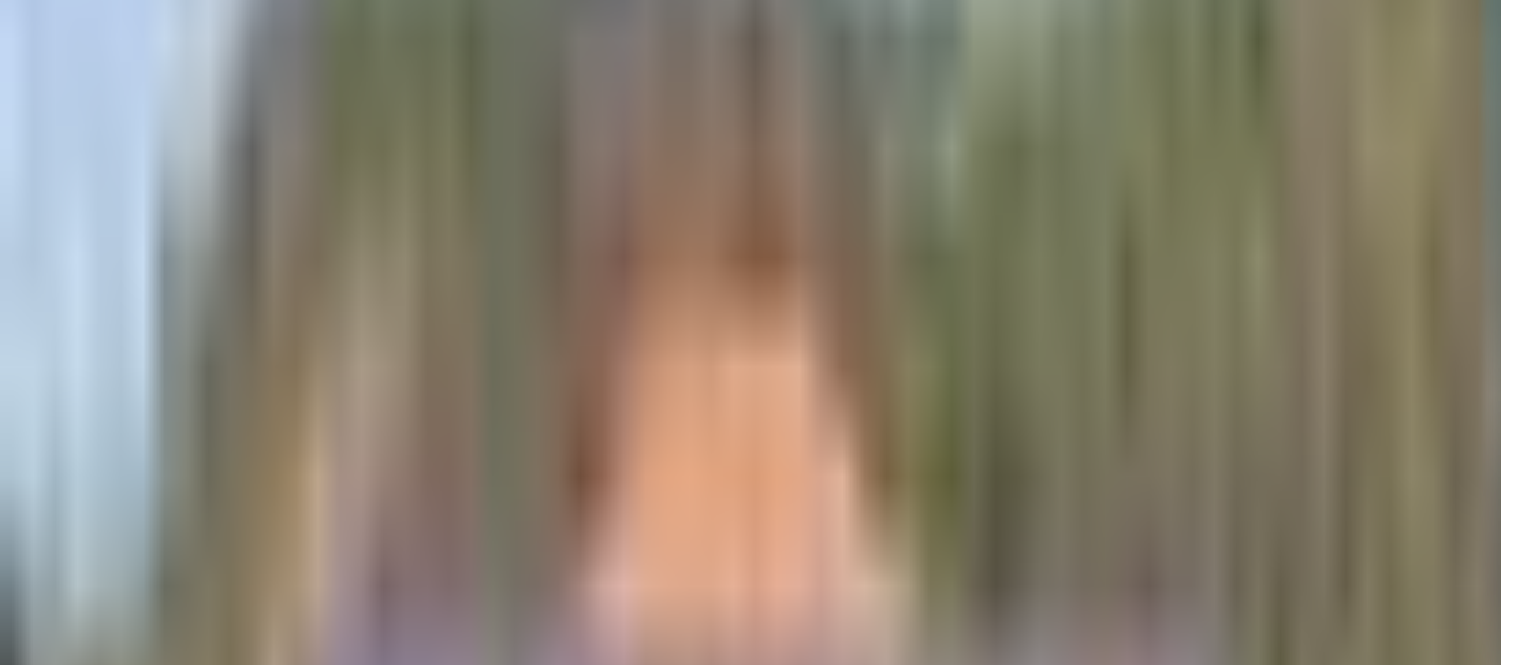 scroll, scrollTop: 1111, scrollLeft: 0, axis: vertical 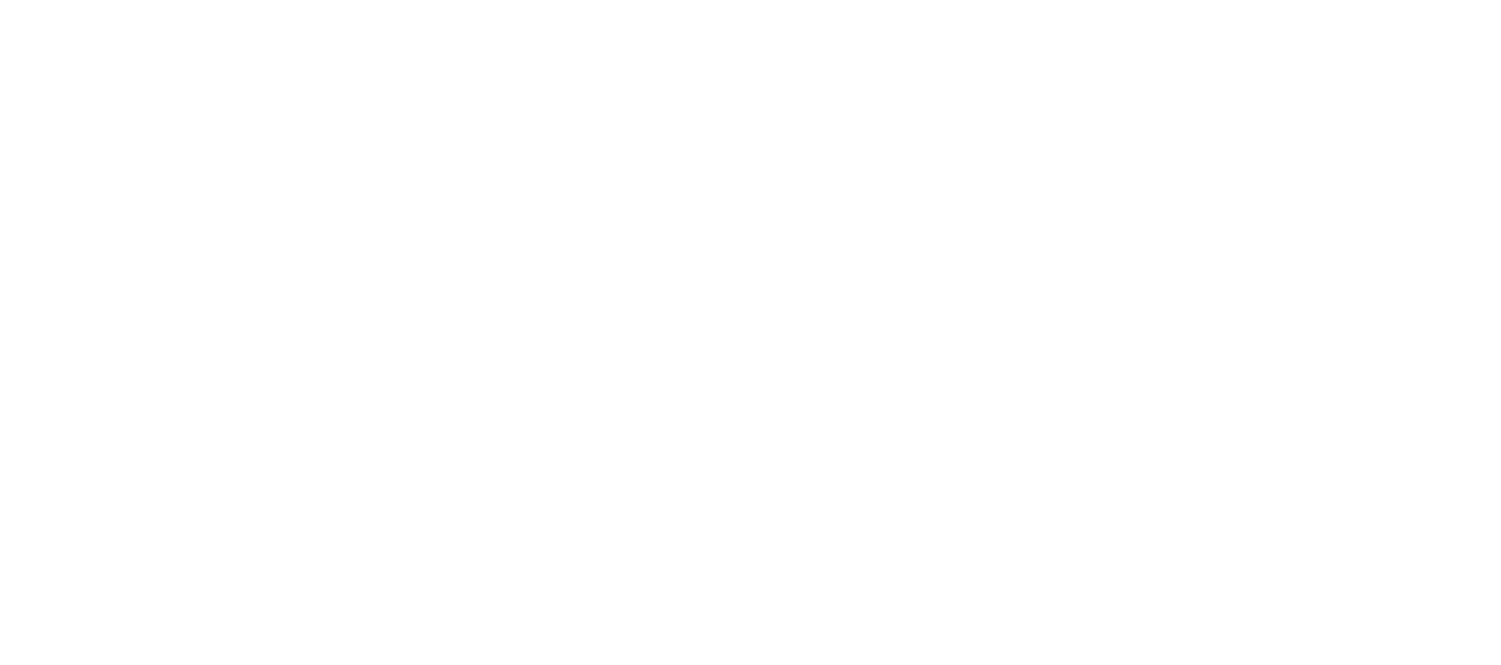 click on "Proposal" at bounding box center (89, 1950) 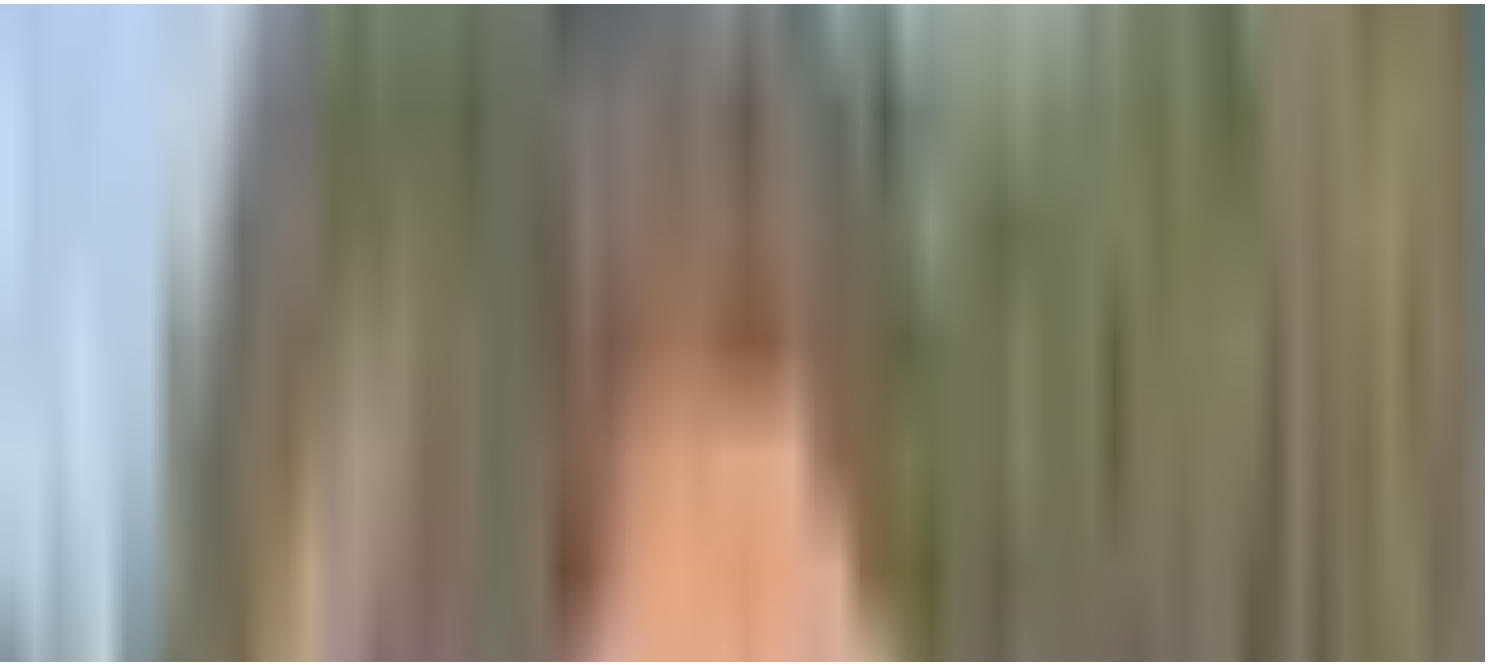 scroll, scrollTop: 3333, scrollLeft: 0, axis: vertical 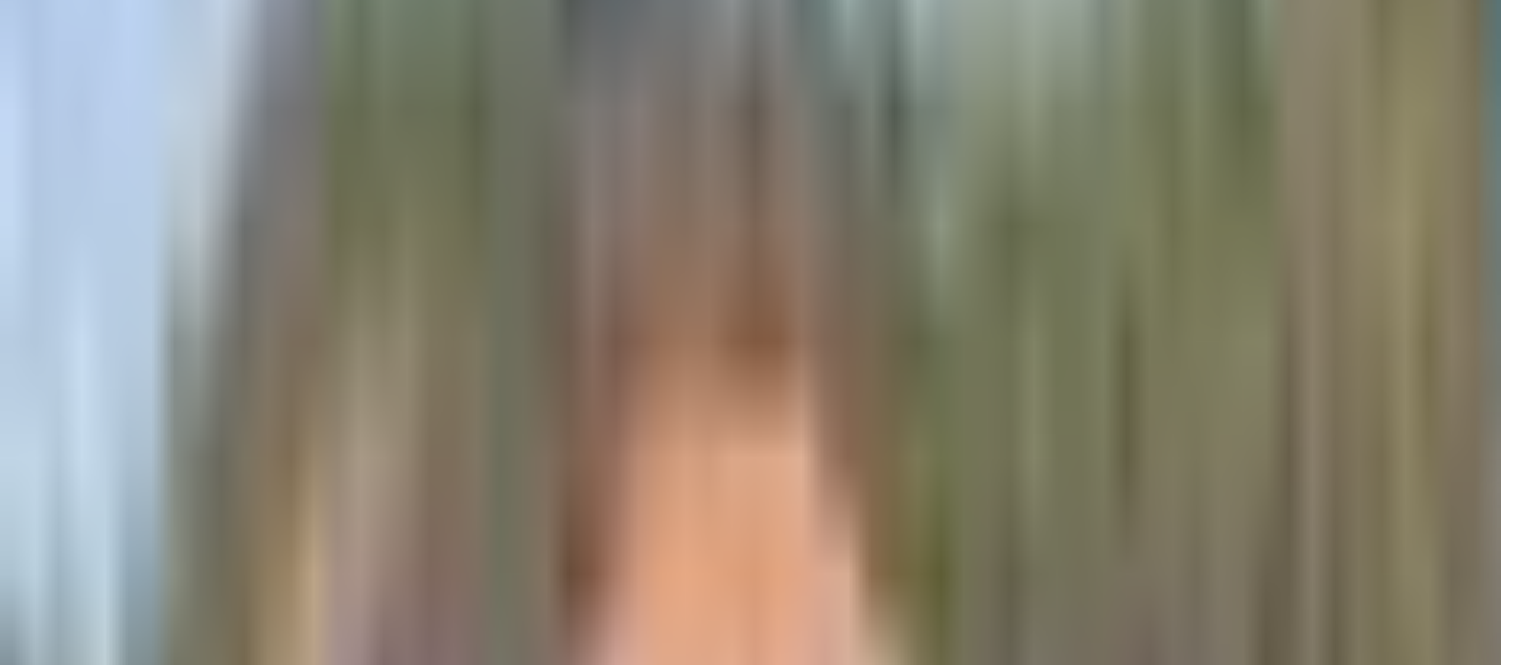 click at bounding box center (14, 4330) 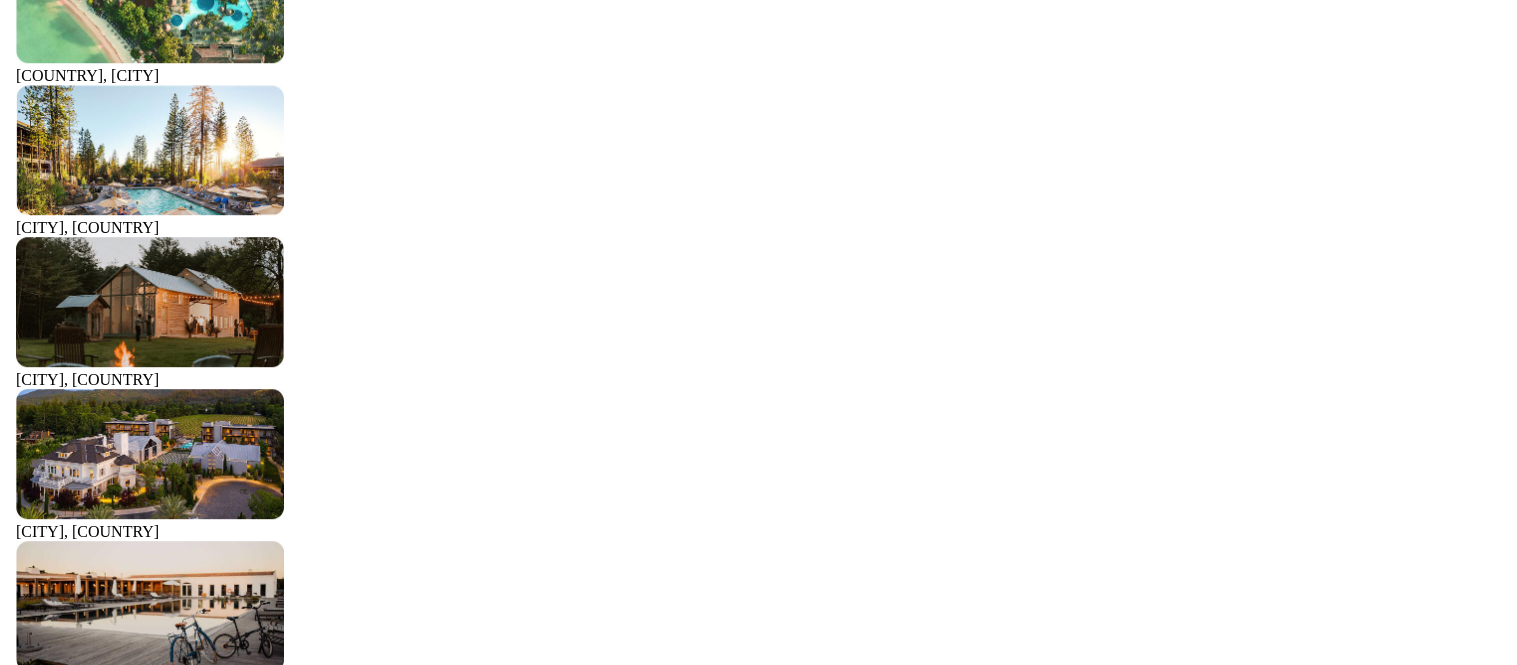 scroll, scrollTop: 888, scrollLeft: 0, axis: vertical 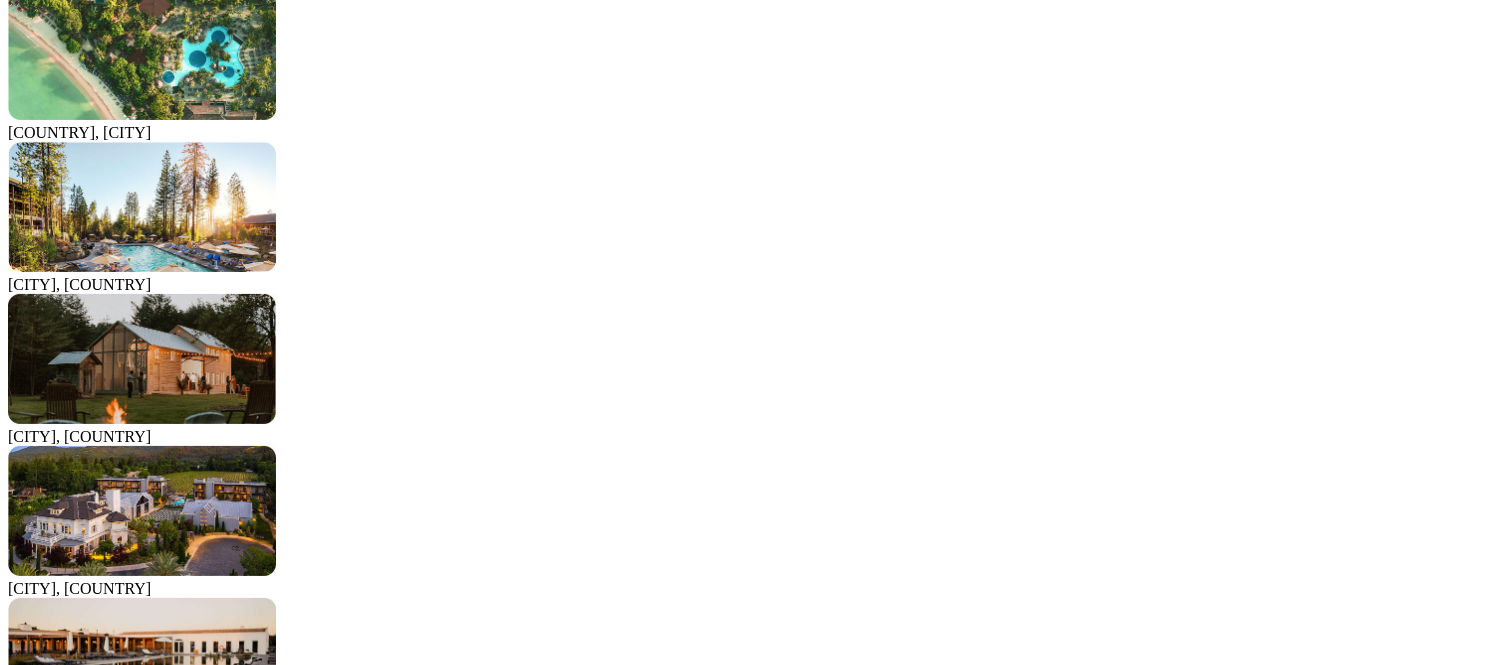 click on "Proposal" at bounding box center [89, 2173] 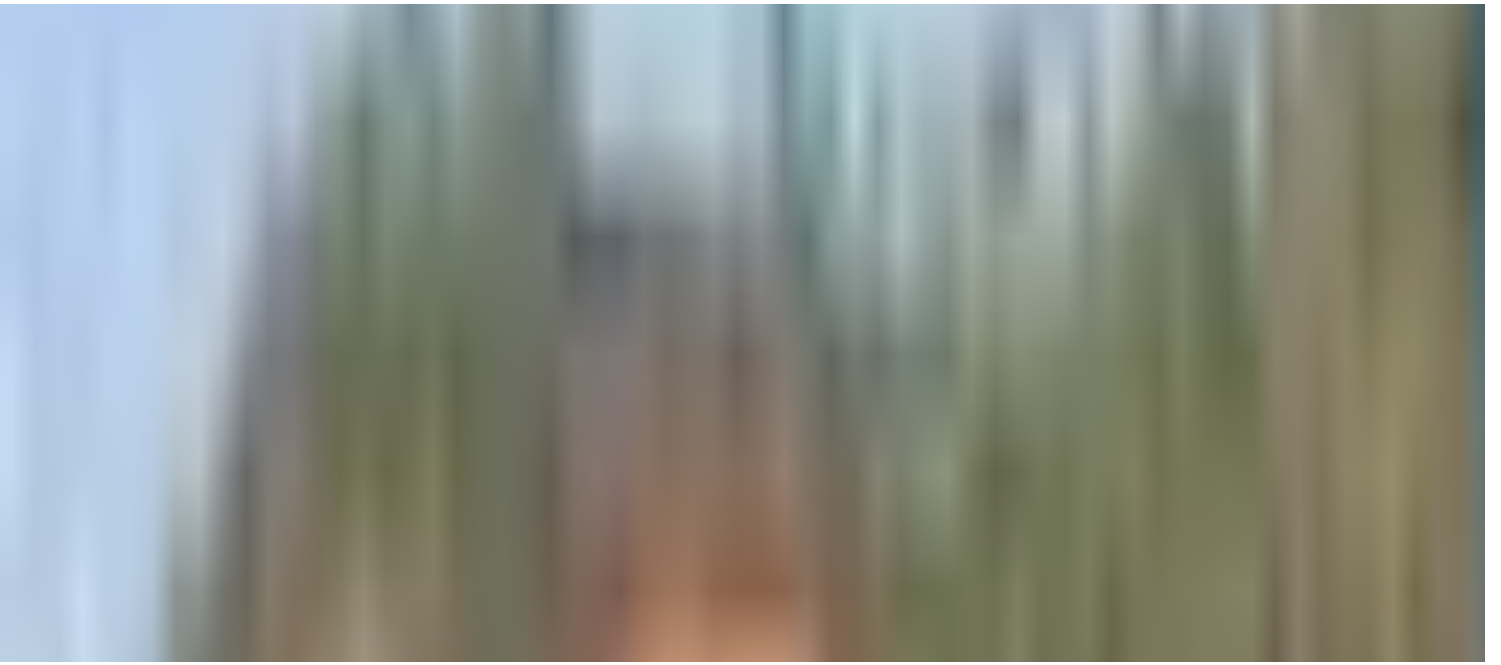 scroll, scrollTop: 1111, scrollLeft: 0, axis: vertical 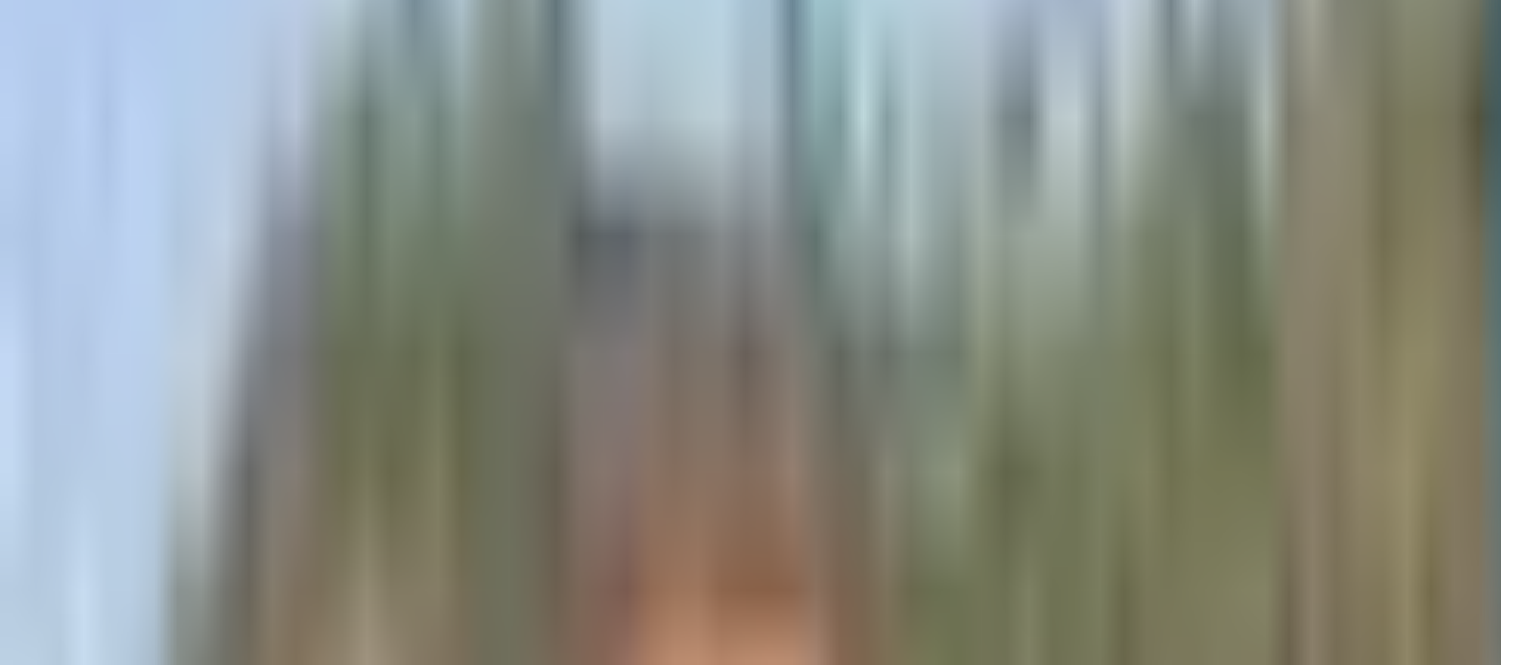 click at bounding box center [14, 4553] 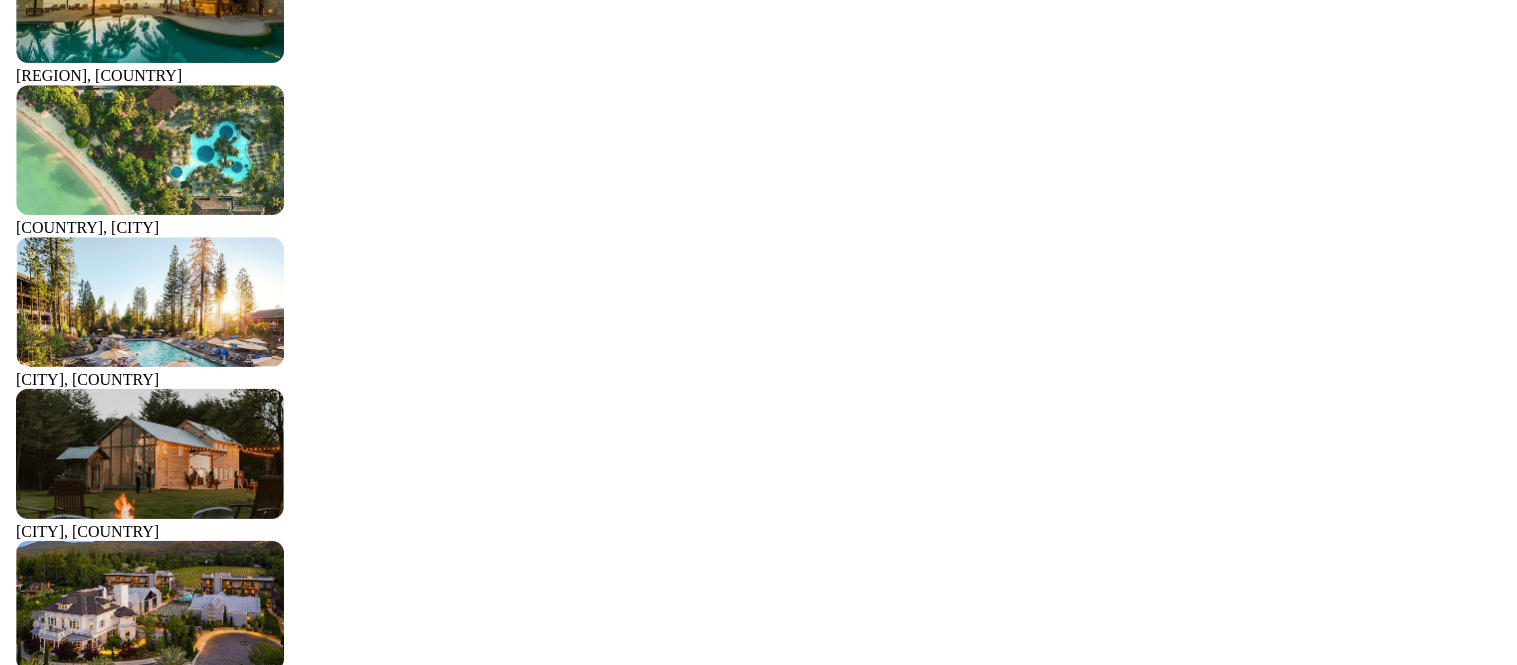 scroll, scrollTop: 666, scrollLeft: 0, axis: vertical 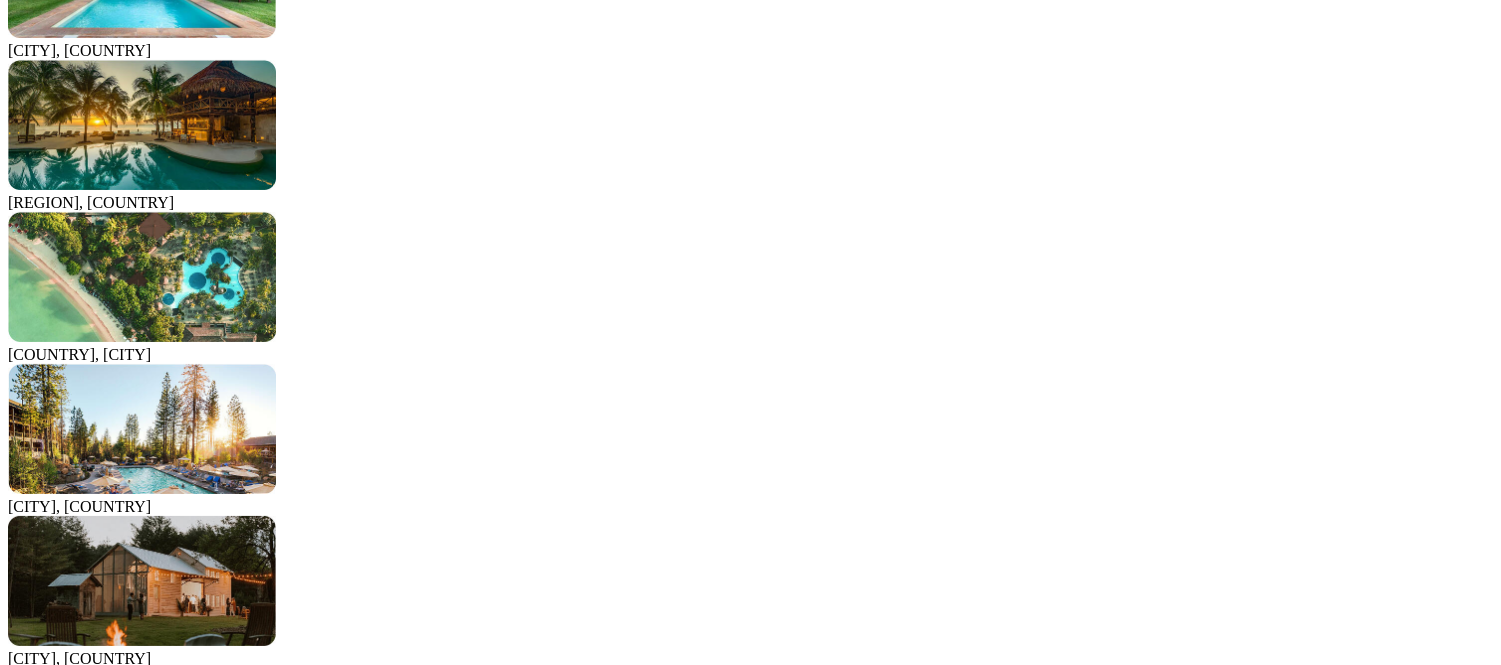 click on "Proposal" at bounding box center [89, 2395] 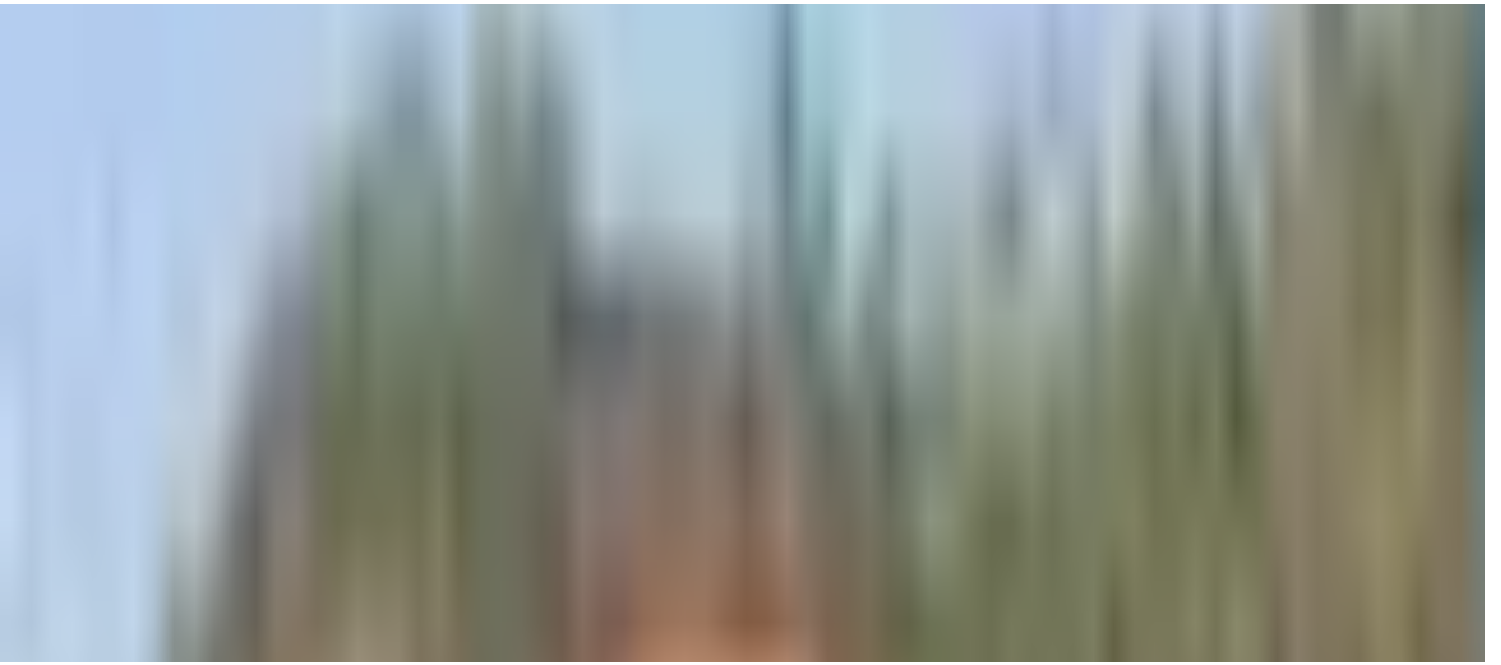 scroll, scrollTop: 1111, scrollLeft: 0, axis: vertical 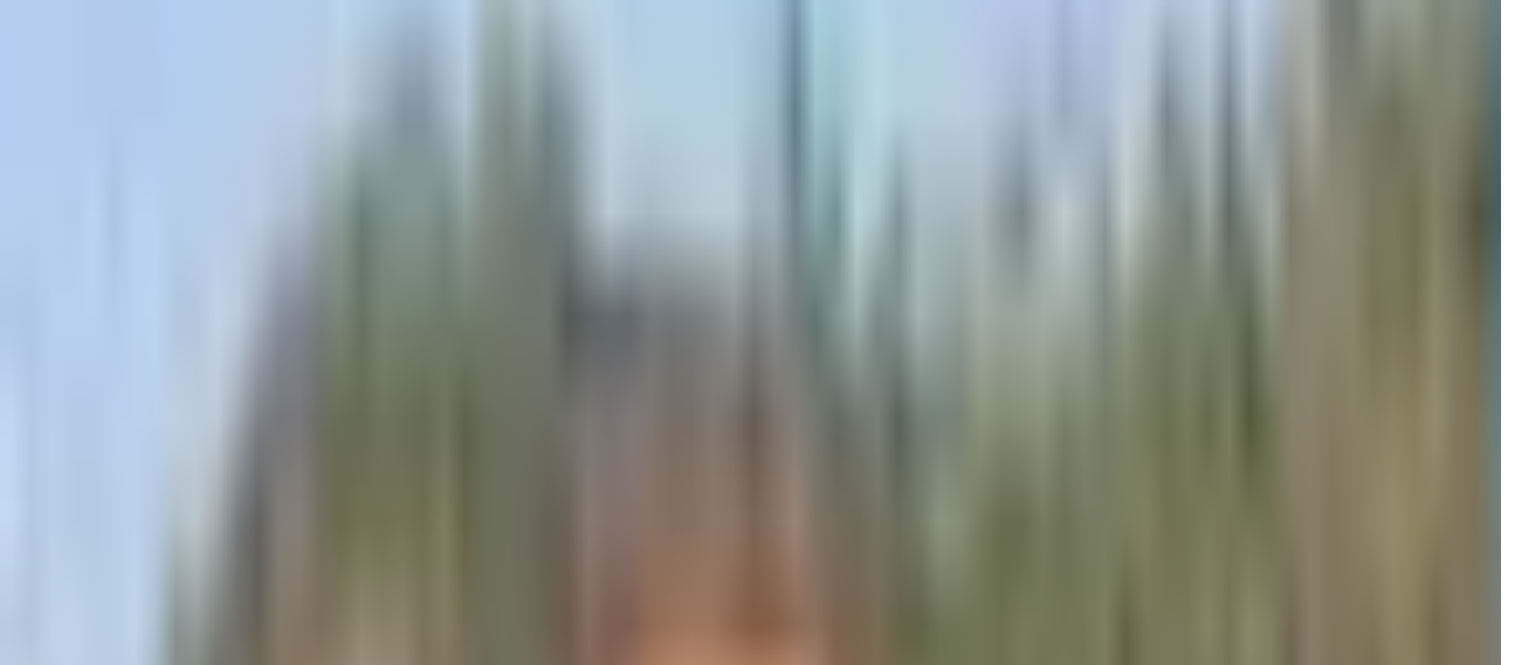 click at bounding box center (14, 4775) 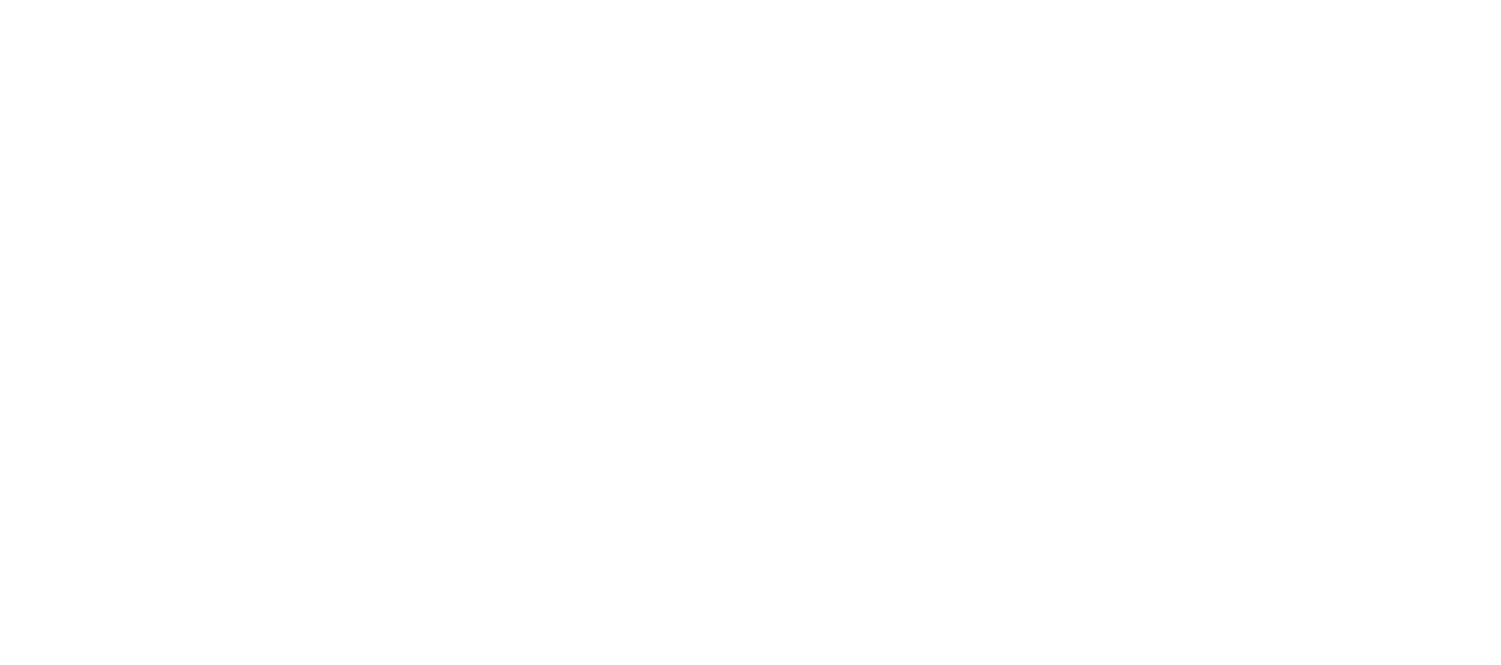 scroll, scrollTop: 1111, scrollLeft: 0, axis: vertical 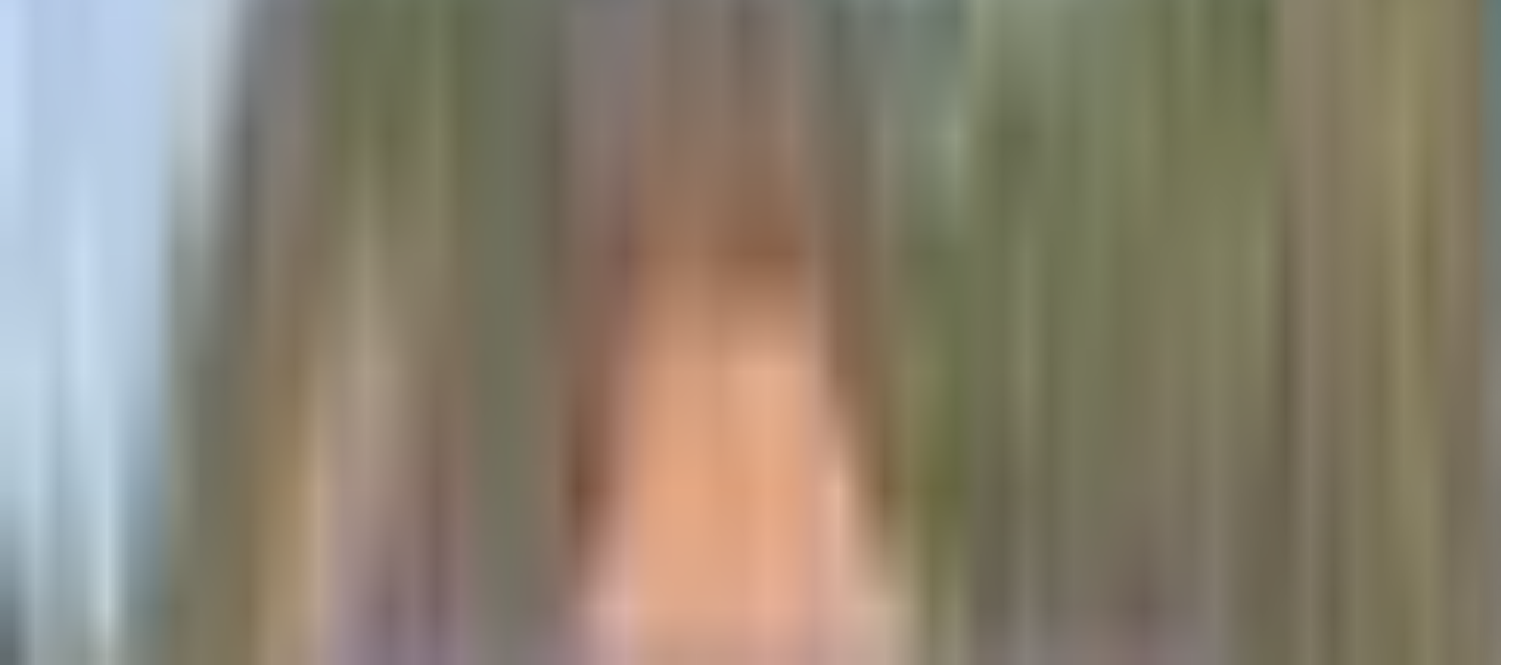 click on "Rixos Premium Dubrovnik" at bounding box center (482, 5251) 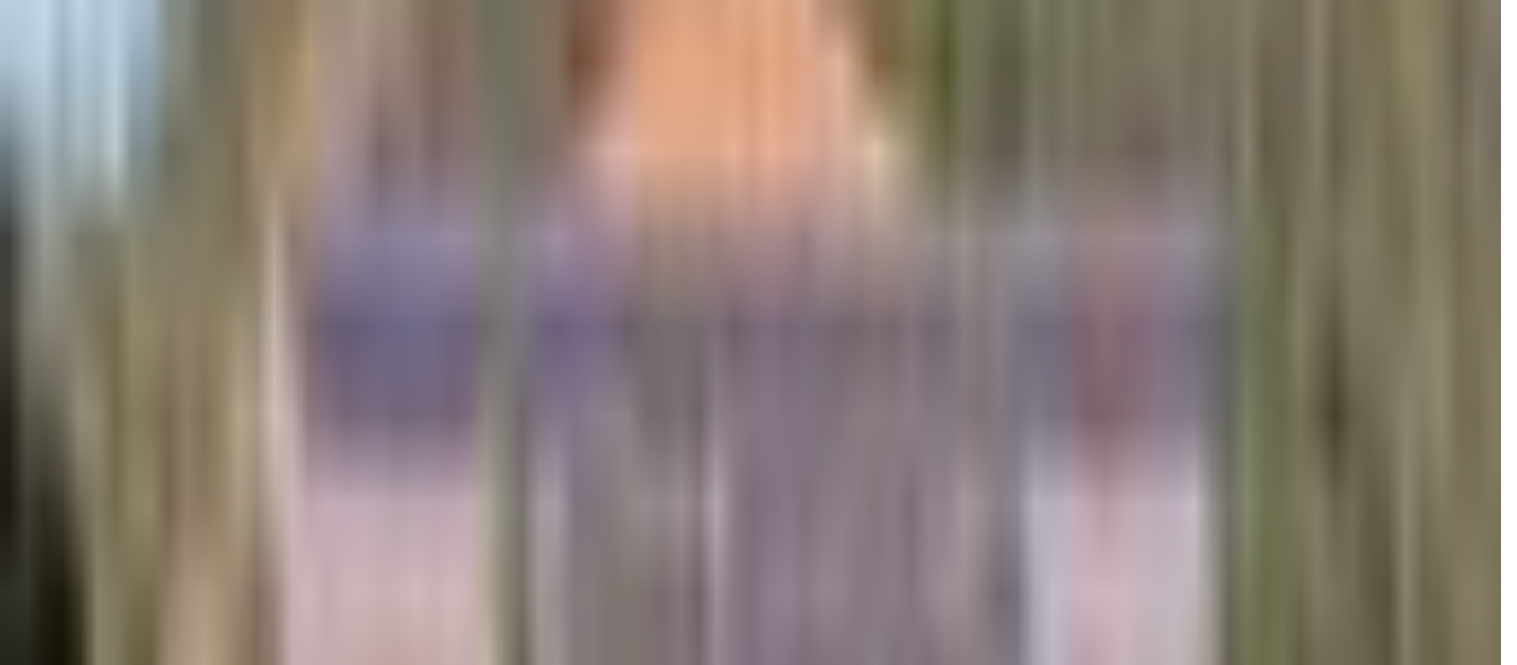 click on "Proposal Files" at bounding box center (119, 5542) 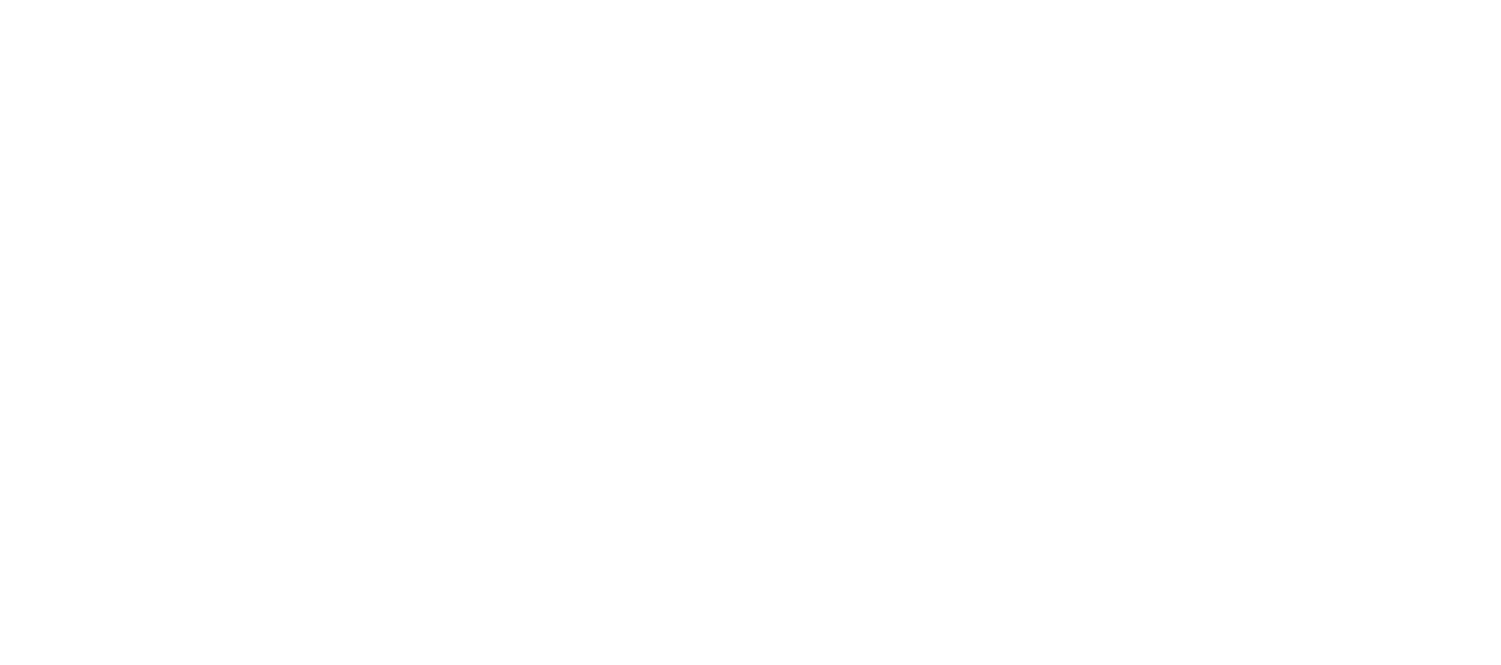 click on "Proposal" at bounding box center [89, 1839] 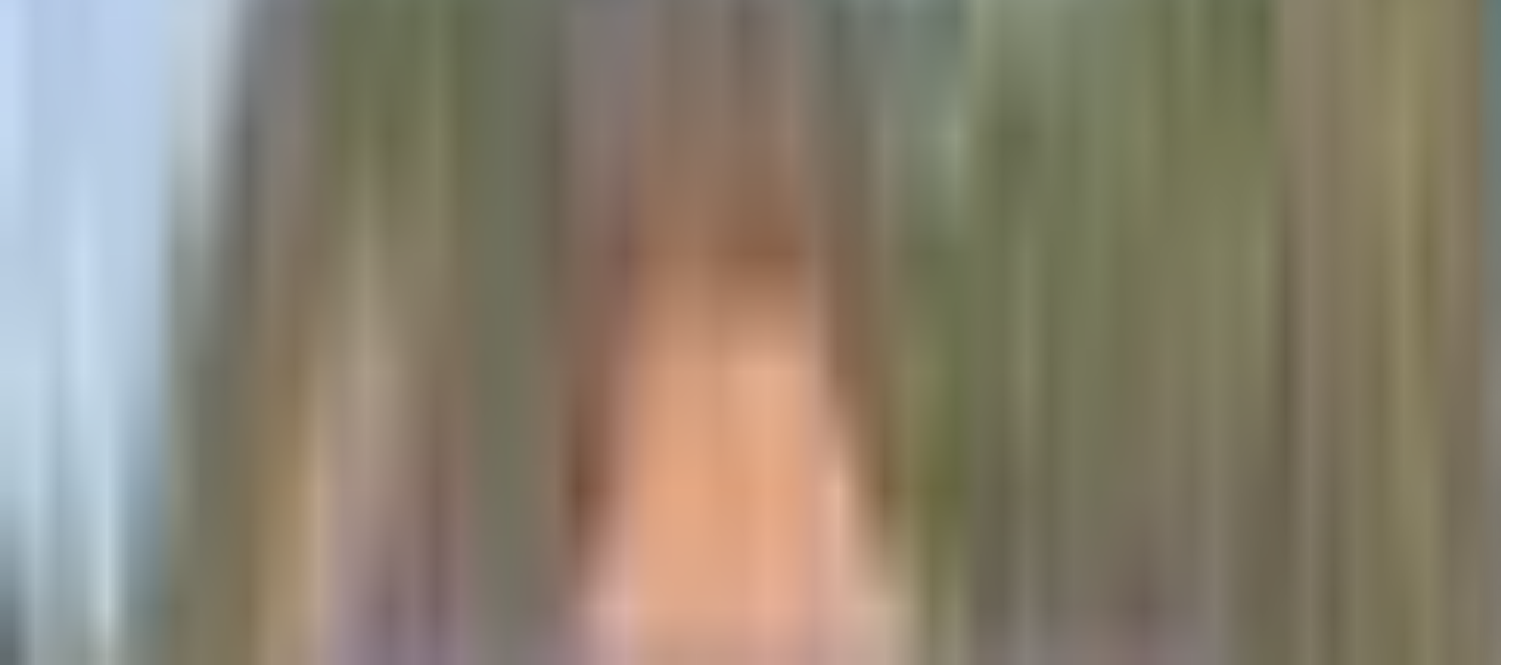 scroll, scrollTop: 3333, scrollLeft: 0, axis: vertical 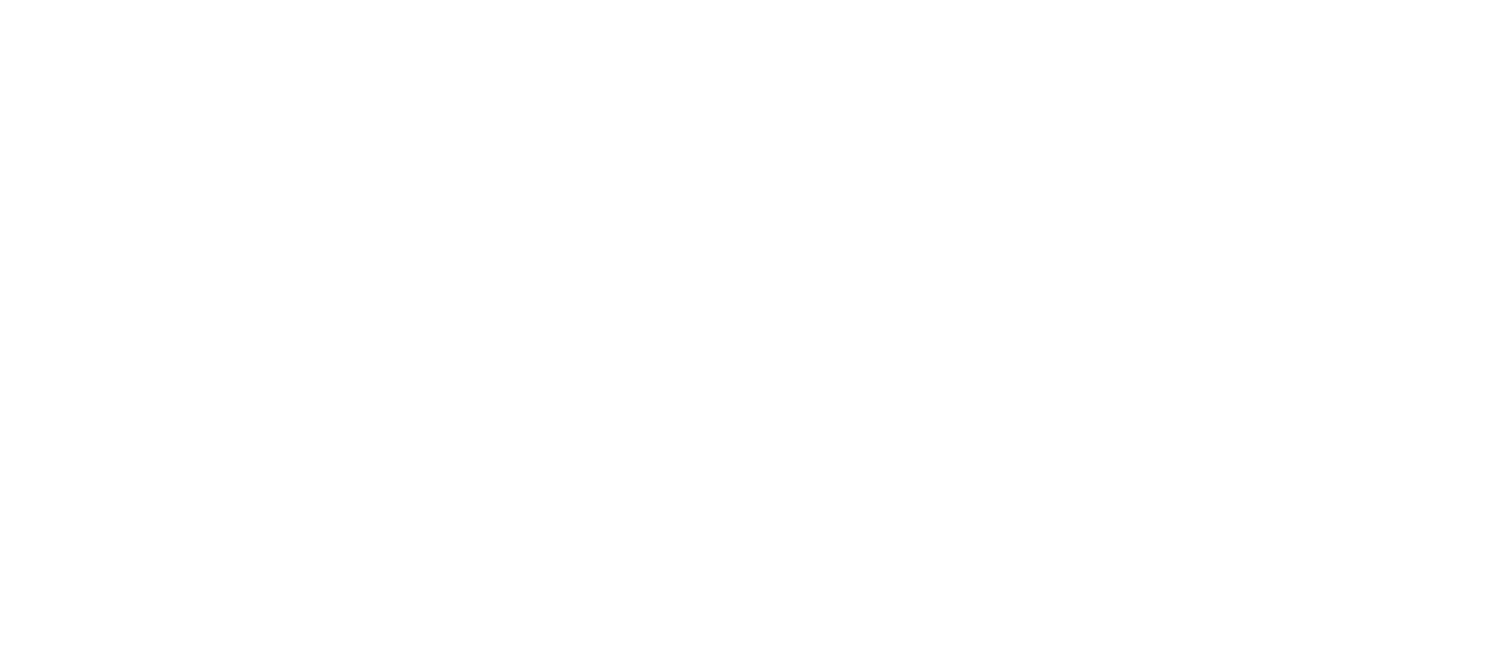click at bounding box center (62, 3212) 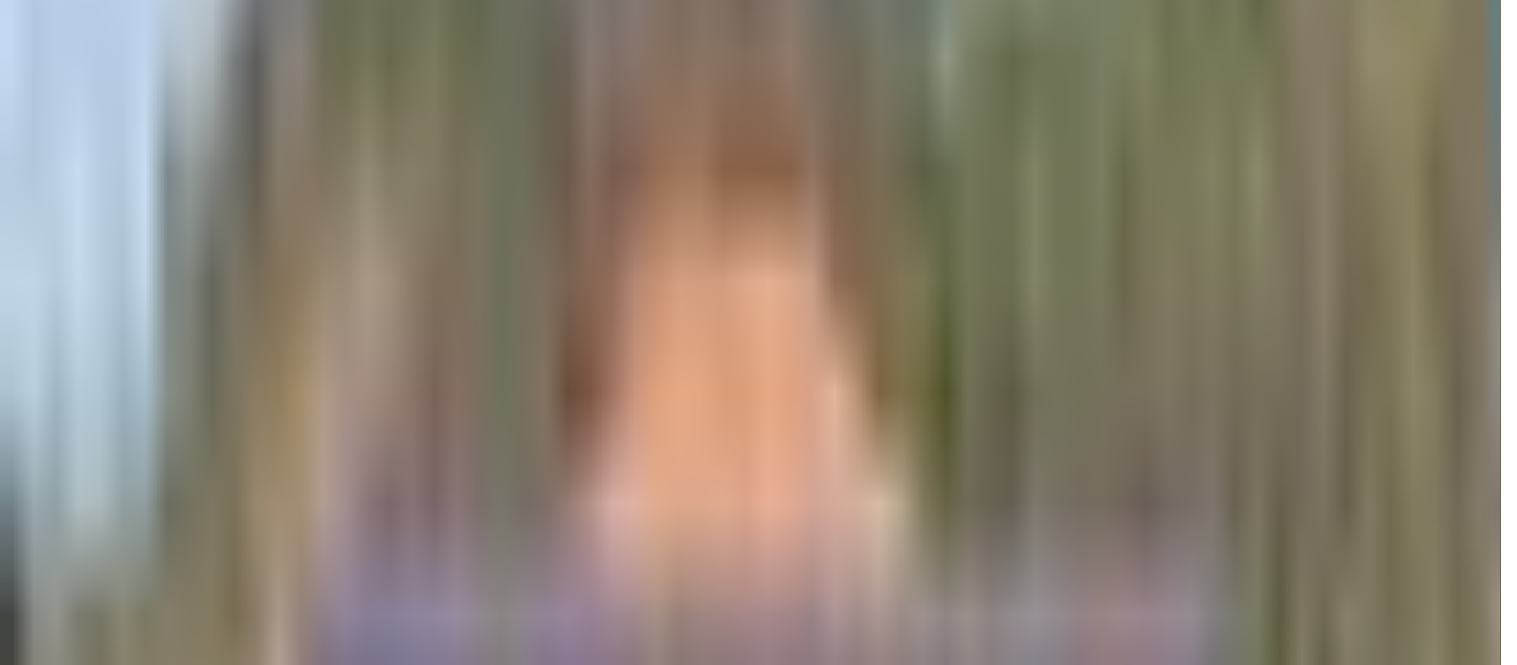 scroll, scrollTop: 0, scrollLeft: 0, axis: both 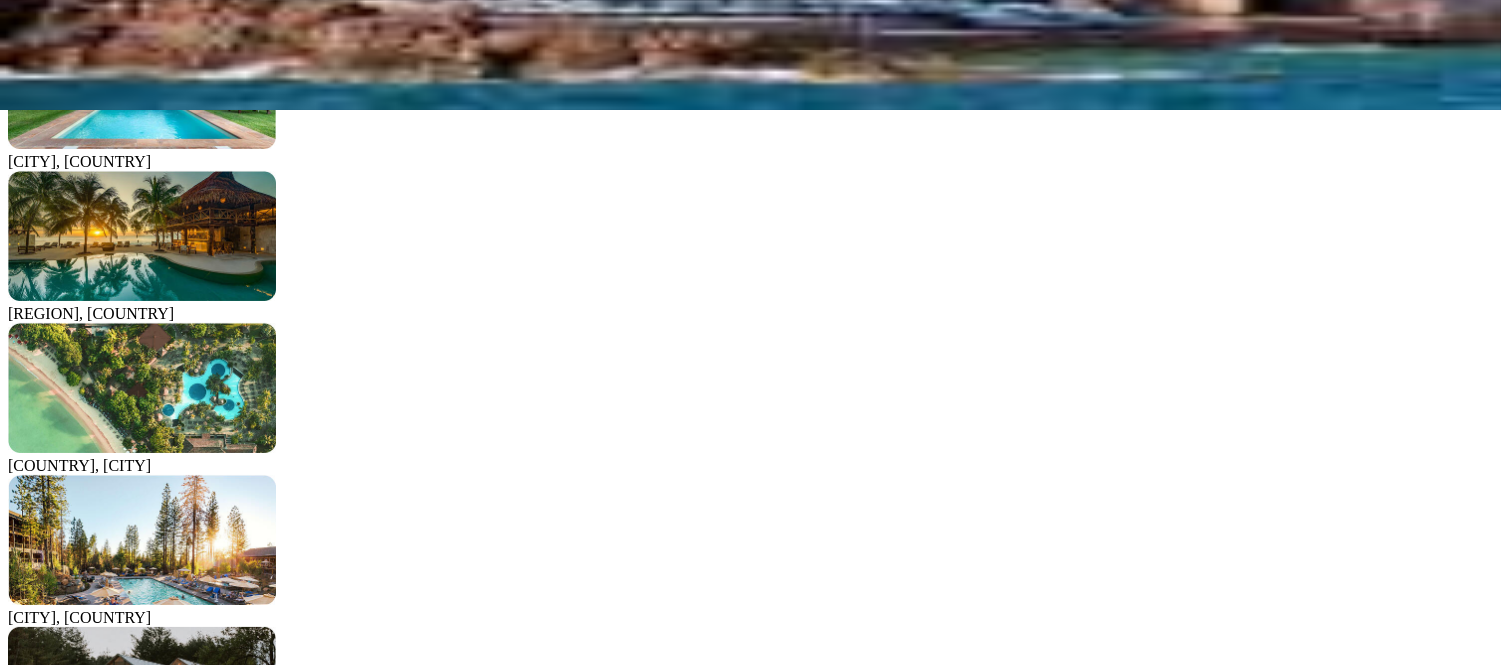 click on "Dubrovnik President Valamar I 8th to 12th Jun 2026" at bounding box center (271, 2371) 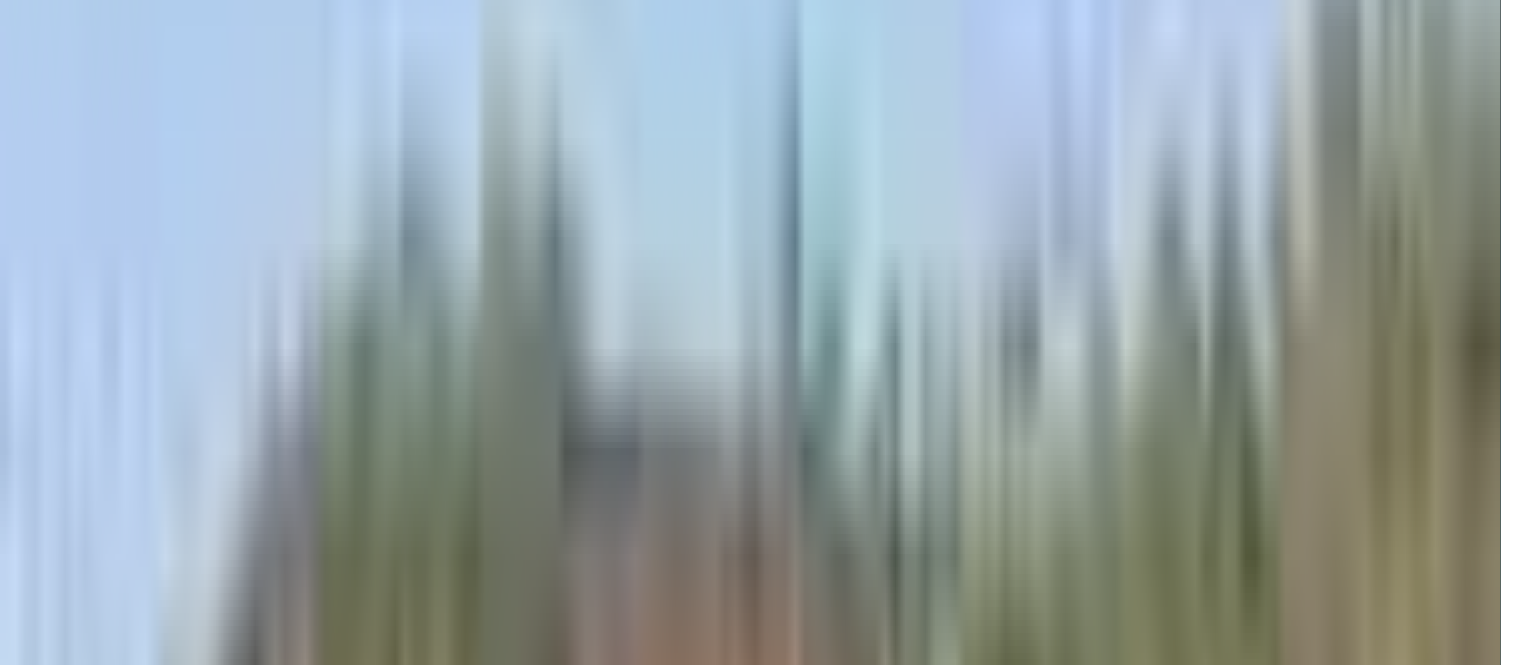 click on "[VENUE]" at bounding box center [482, 5918] 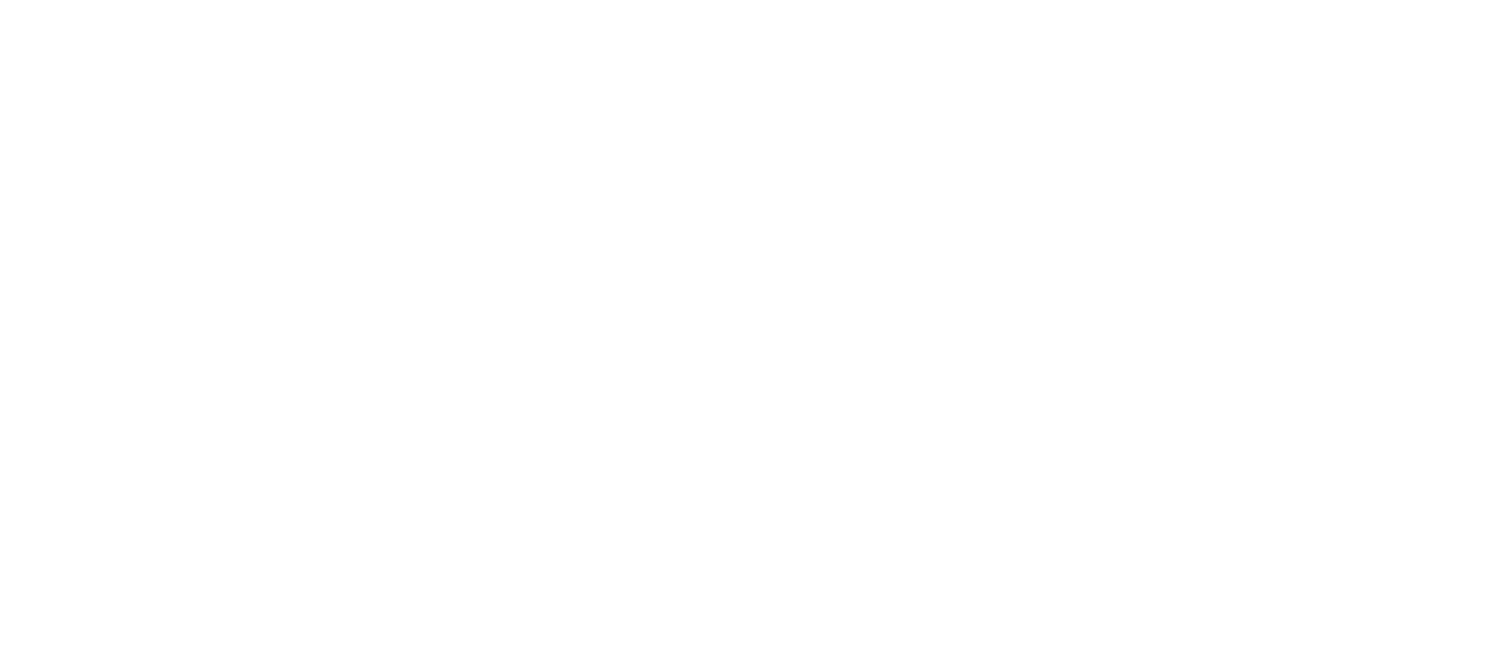 scroll, scrollTop: 1111, scrollLeft: 0, axis: vertical 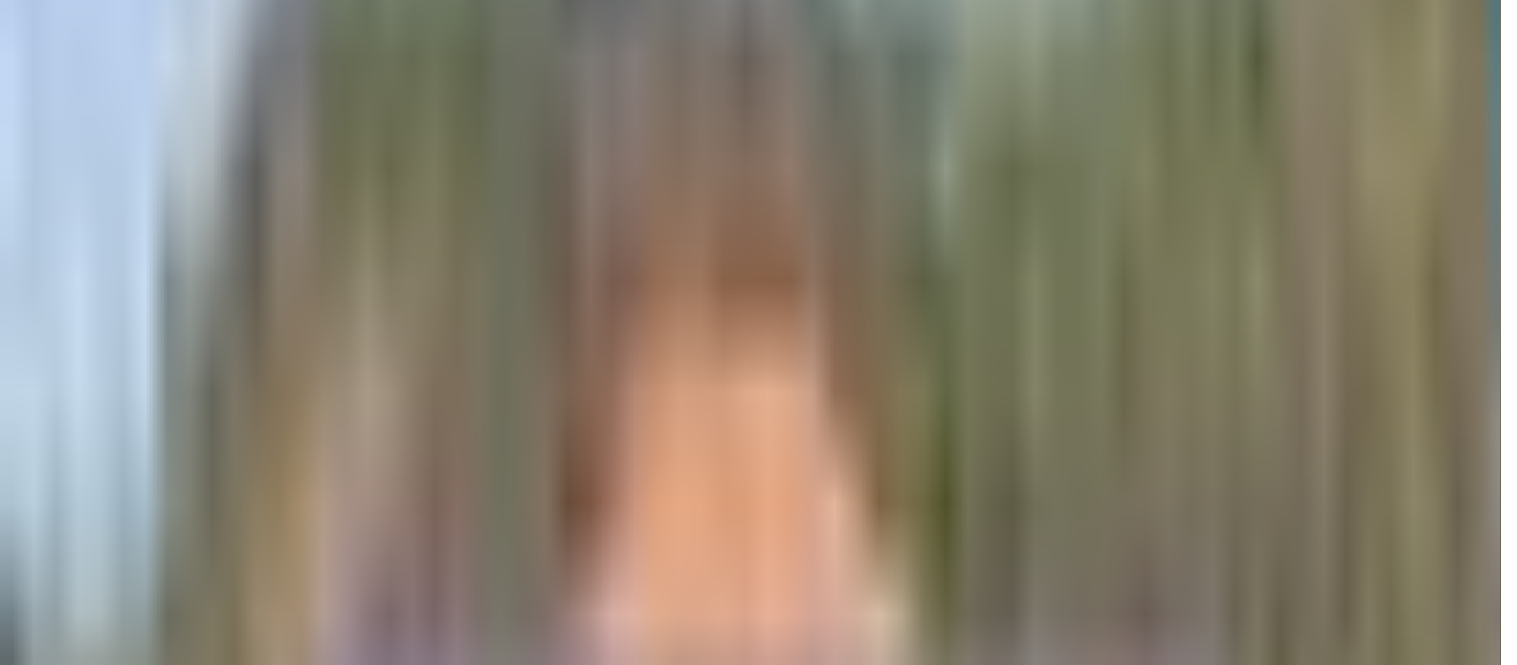 click on "[VENUE]" at bounding box center [482, 5362] 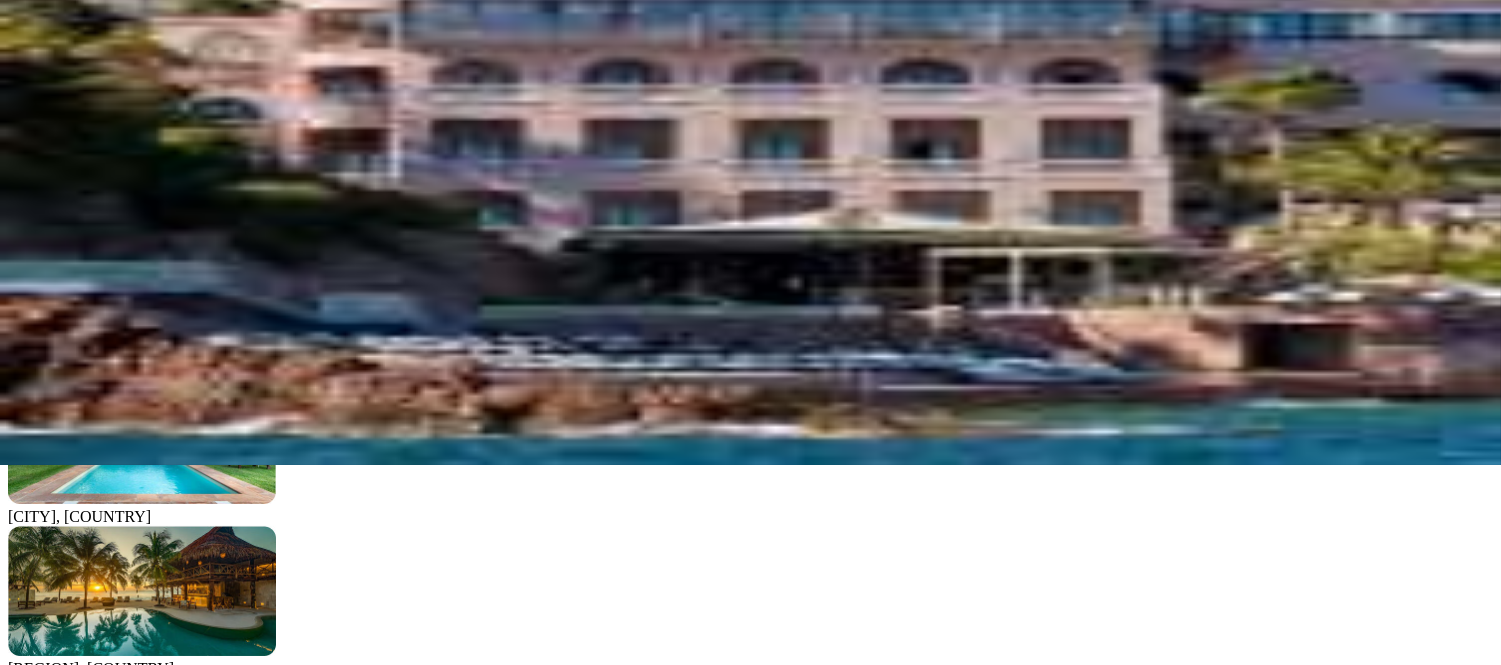 scroll, scrollTop: 0, scrollLeft: 0, axis: both 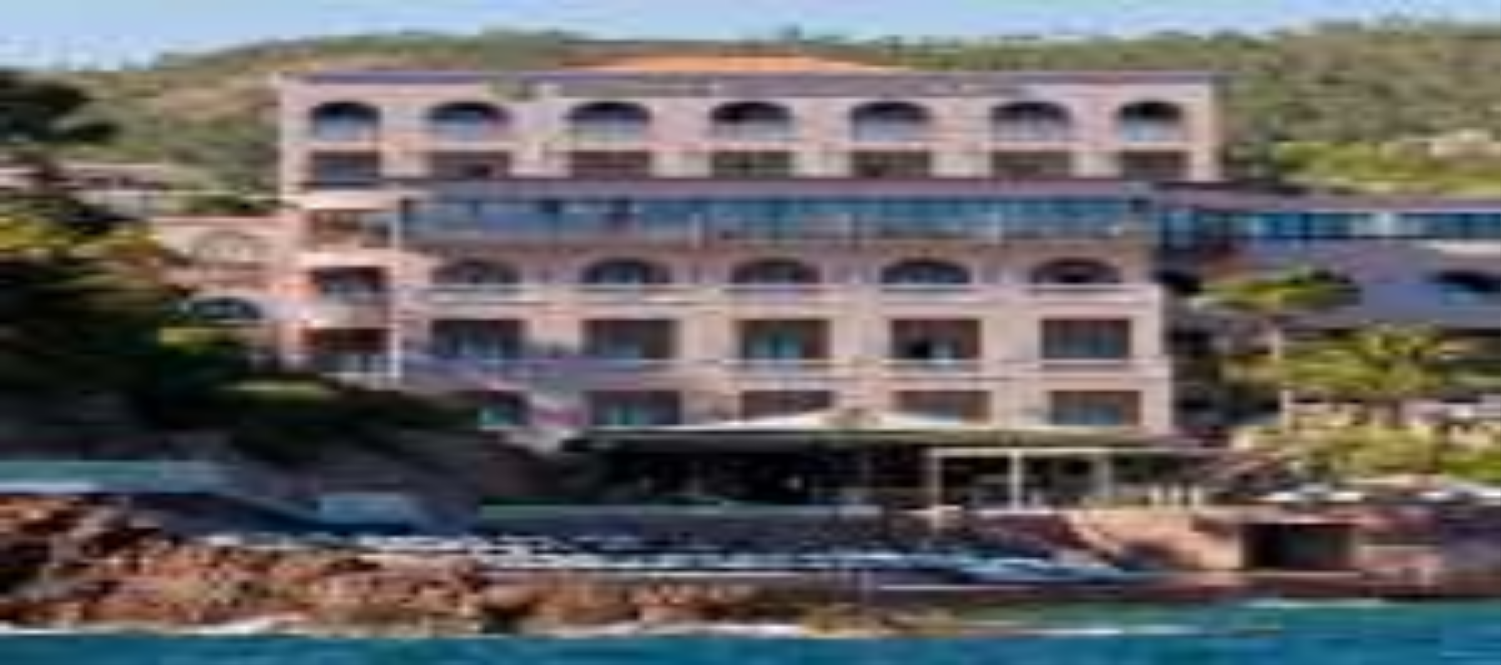 click at bounding box center [750, 1920] 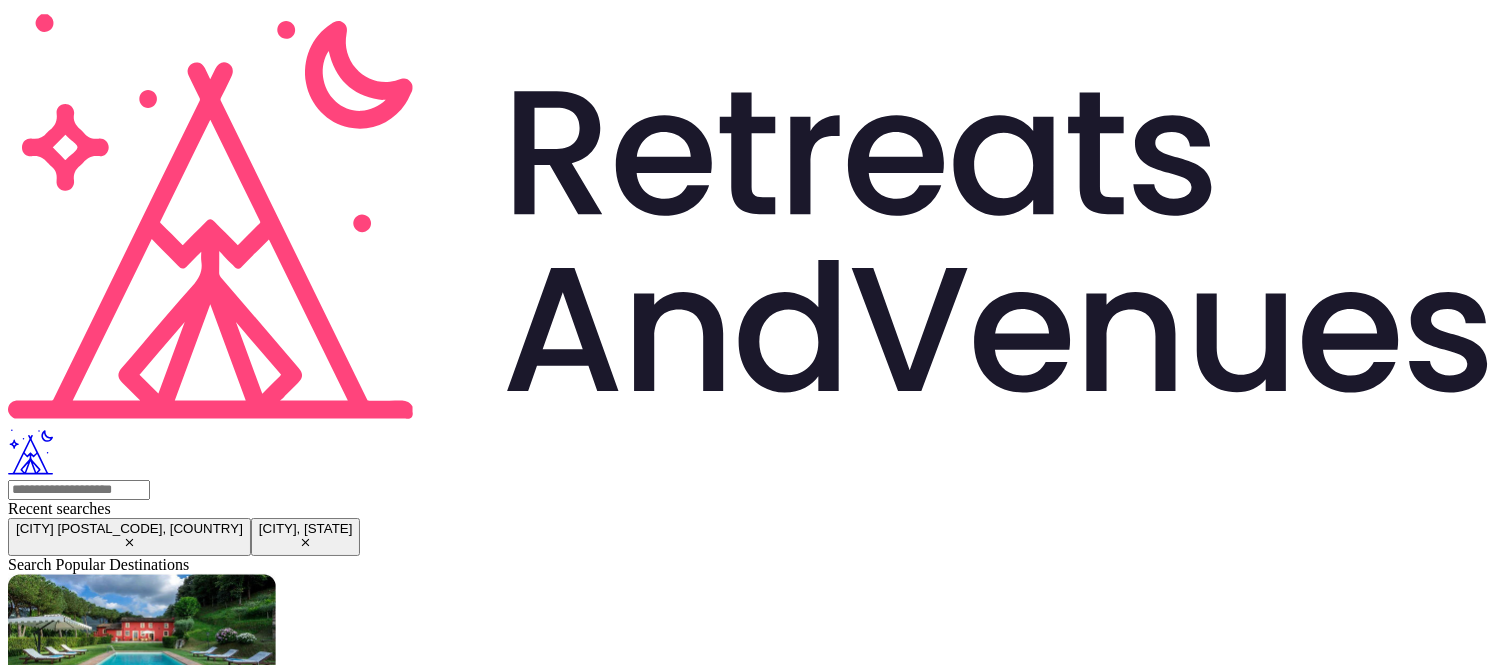 click at bounding box center [79, 2061] 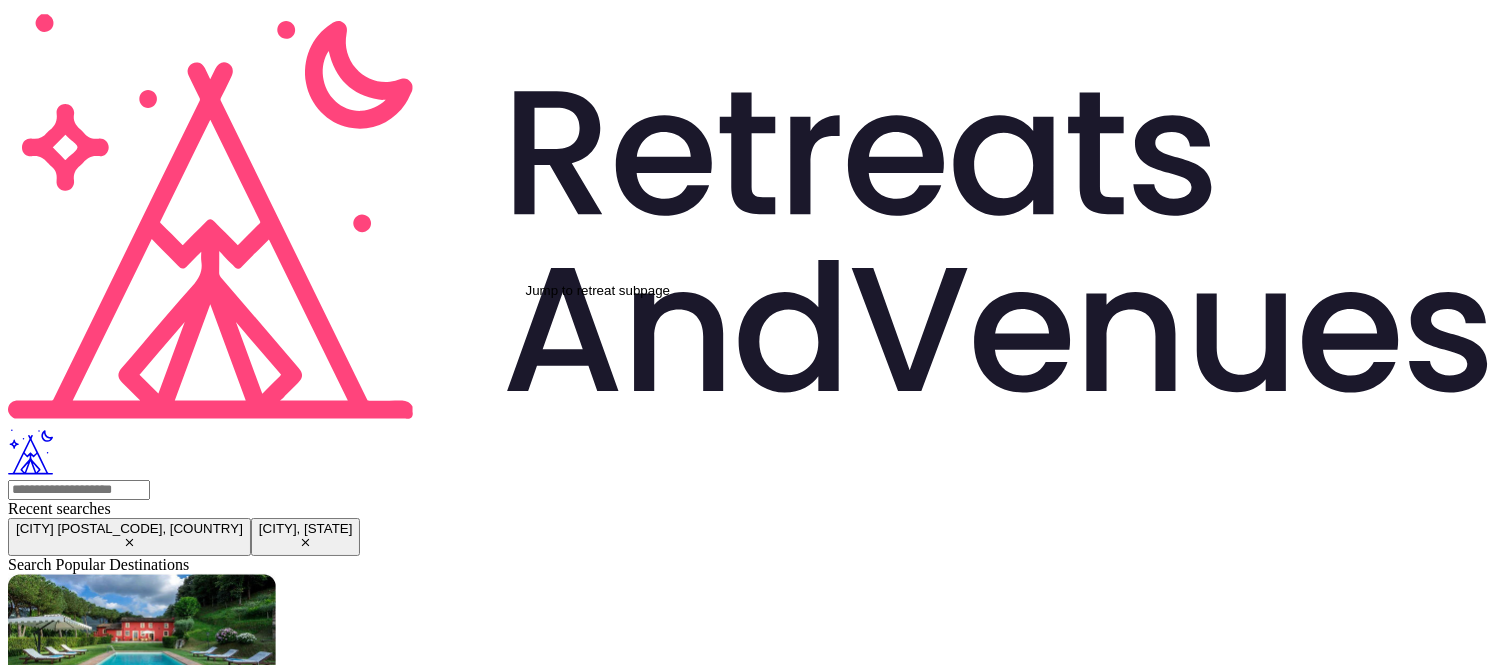 click at bounding box center [22, 2323] 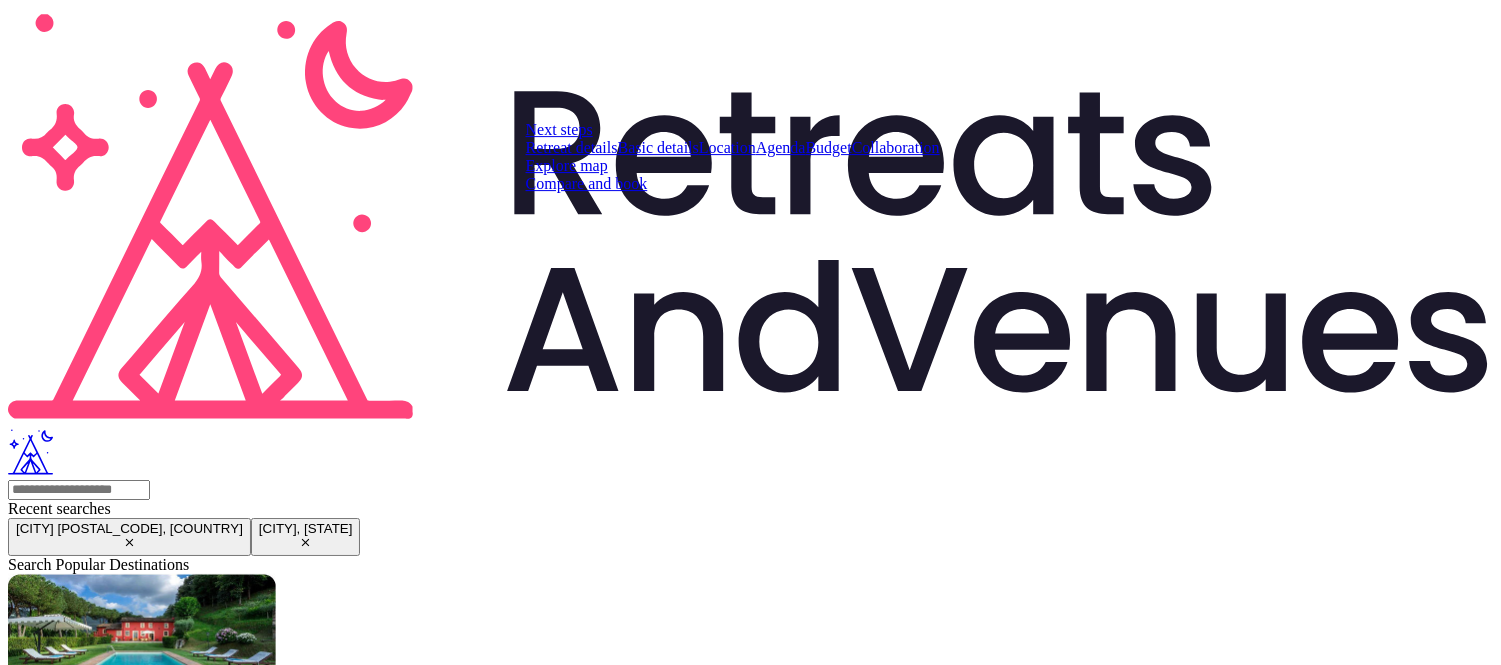 click on "Compare and book" at bounding box center (587, 183) 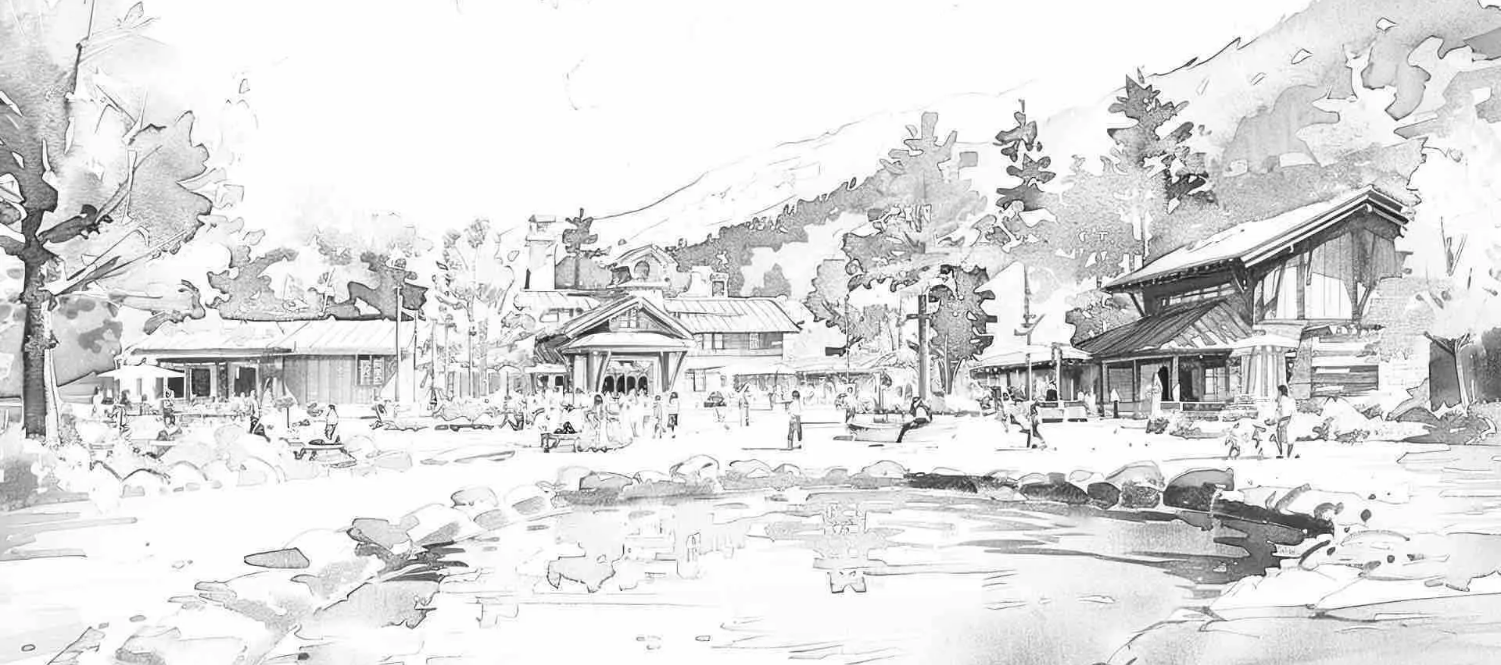 scroll, scrollTop: 0, scrollLeft: 0, axis: both 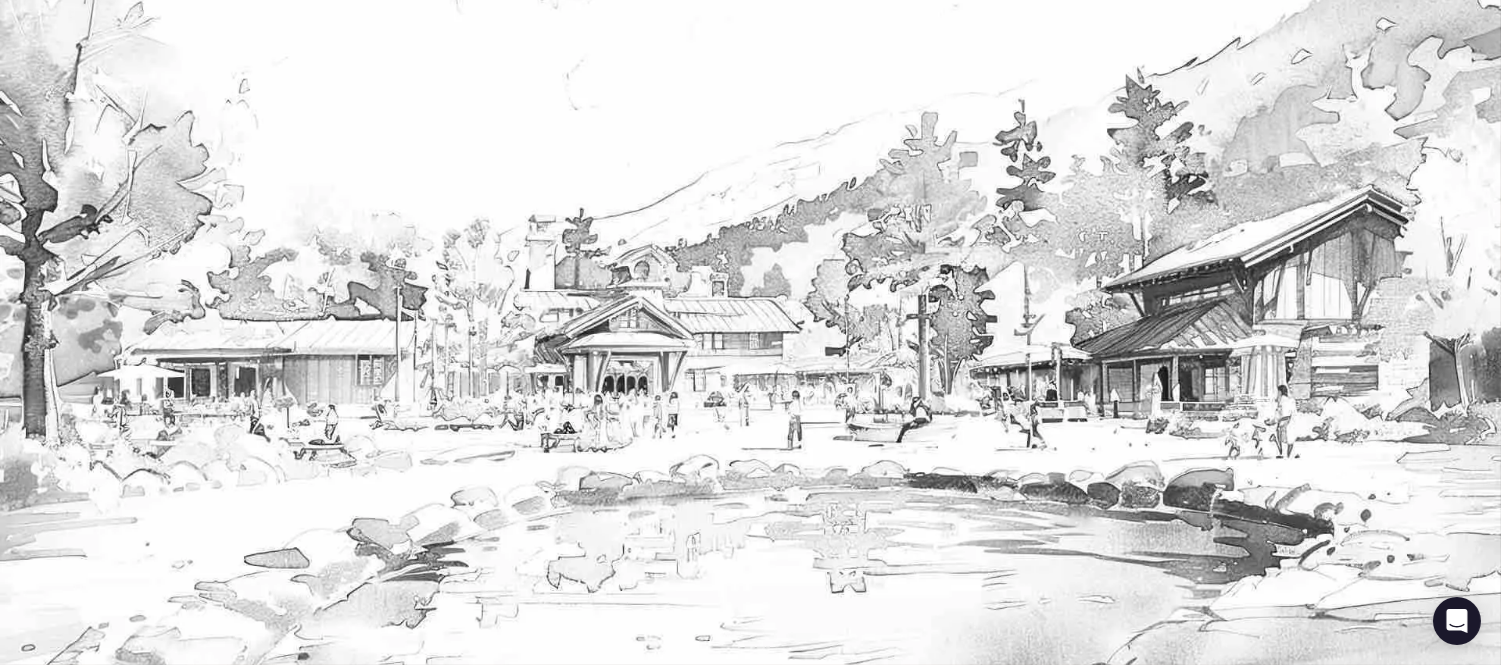 click on "View all photos" at bounding box center [67, 1960] 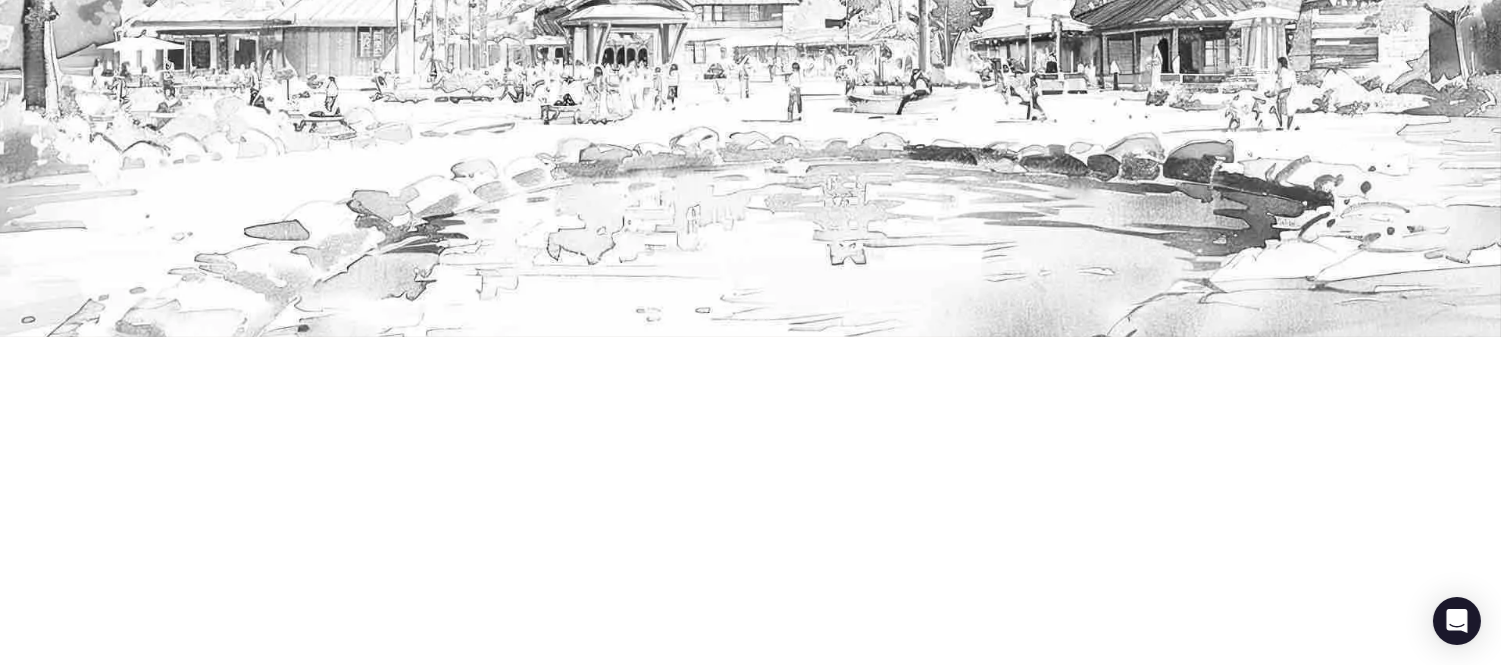 scroll, scrollTop: 333, scrollLeft: 0, axis: vertical 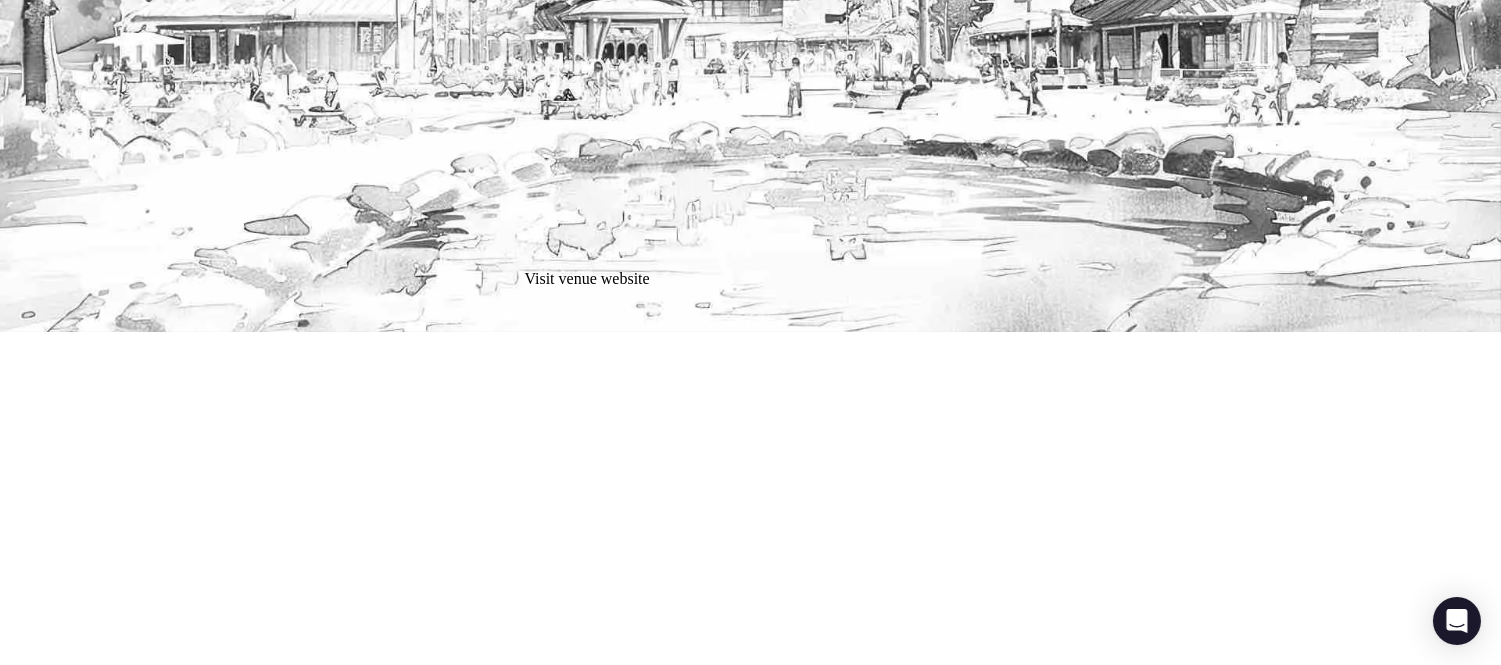 click at bounding box center [16, 1713] 